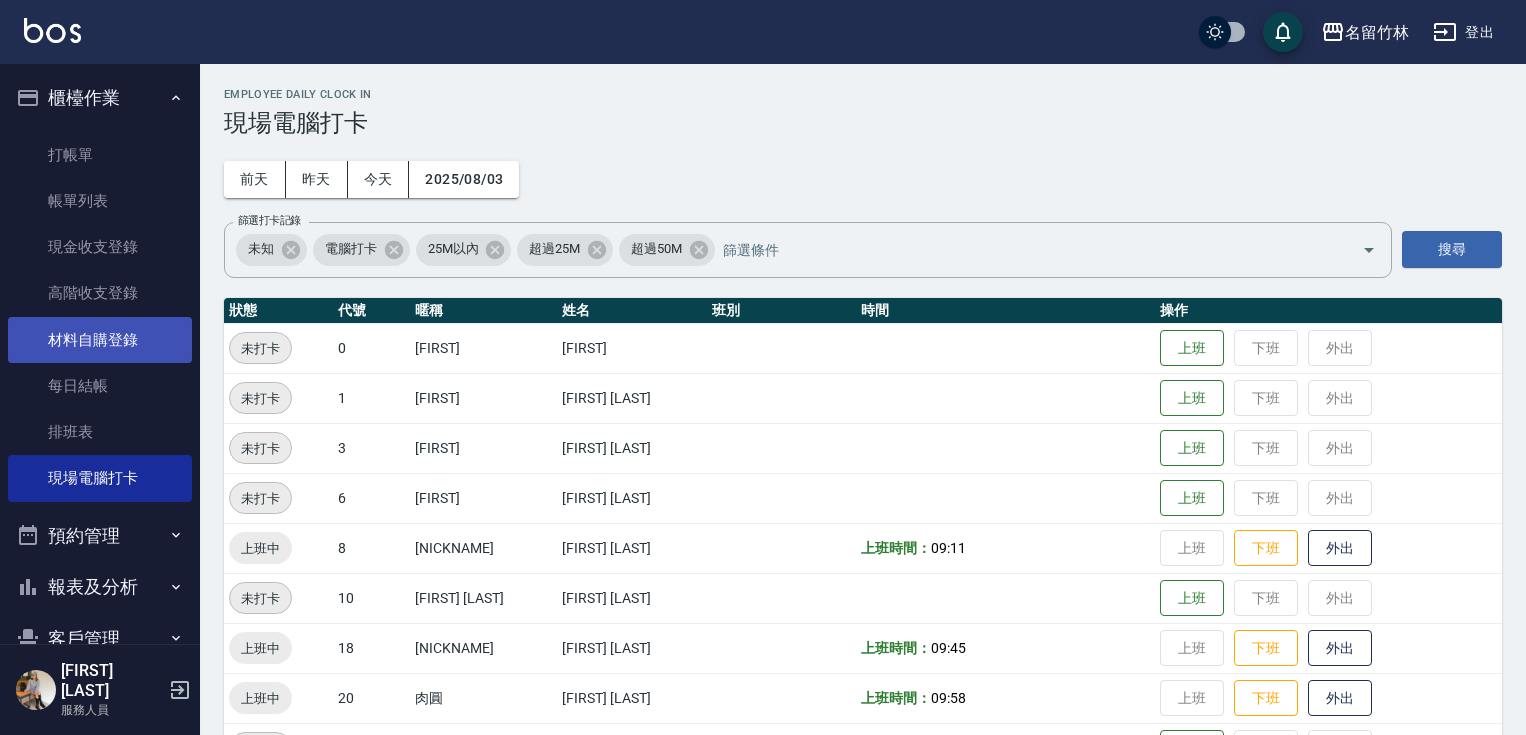 scroll, scrollTop: 306, scrollLeft: 0, axis: vertical 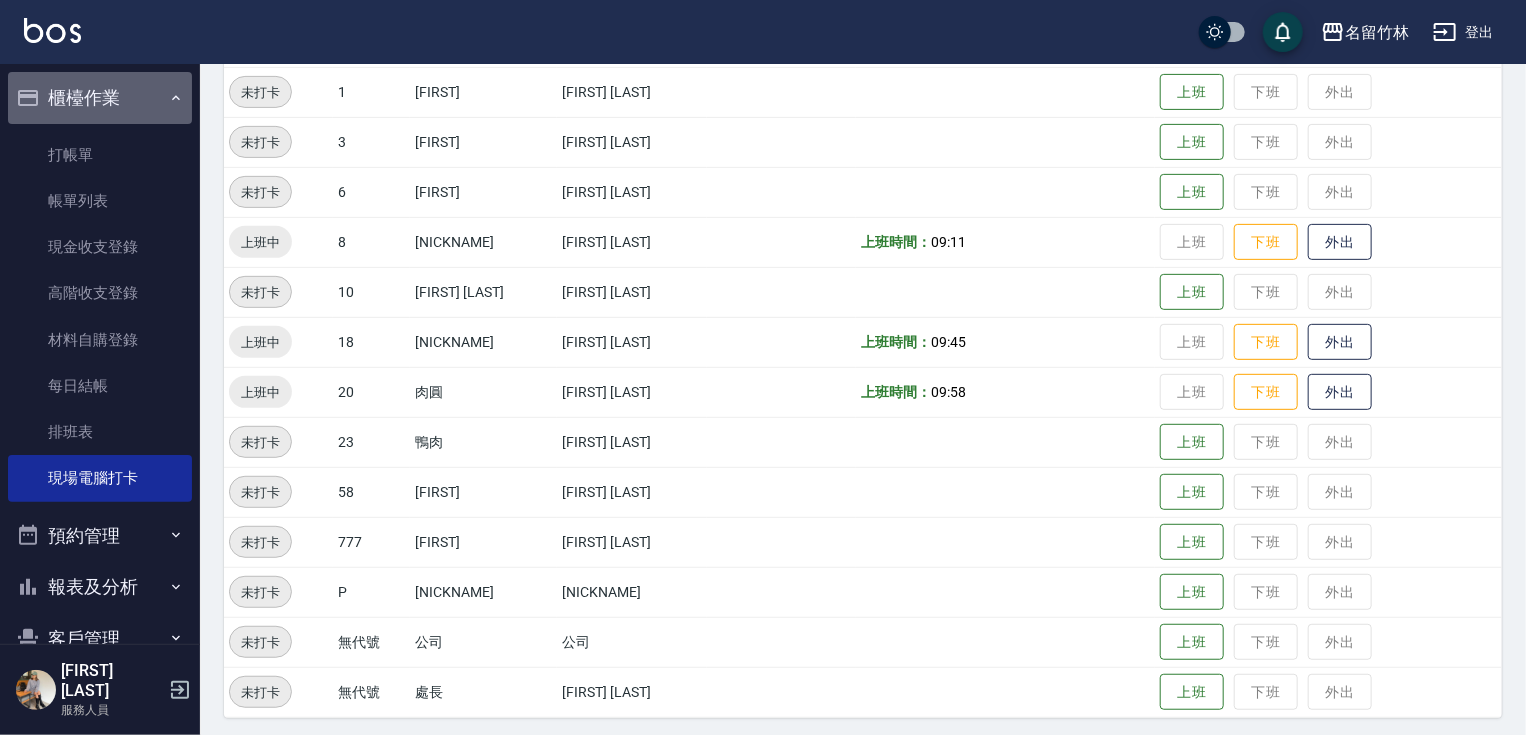 click on "櫃檯作業" at bounding box center (100, 98) 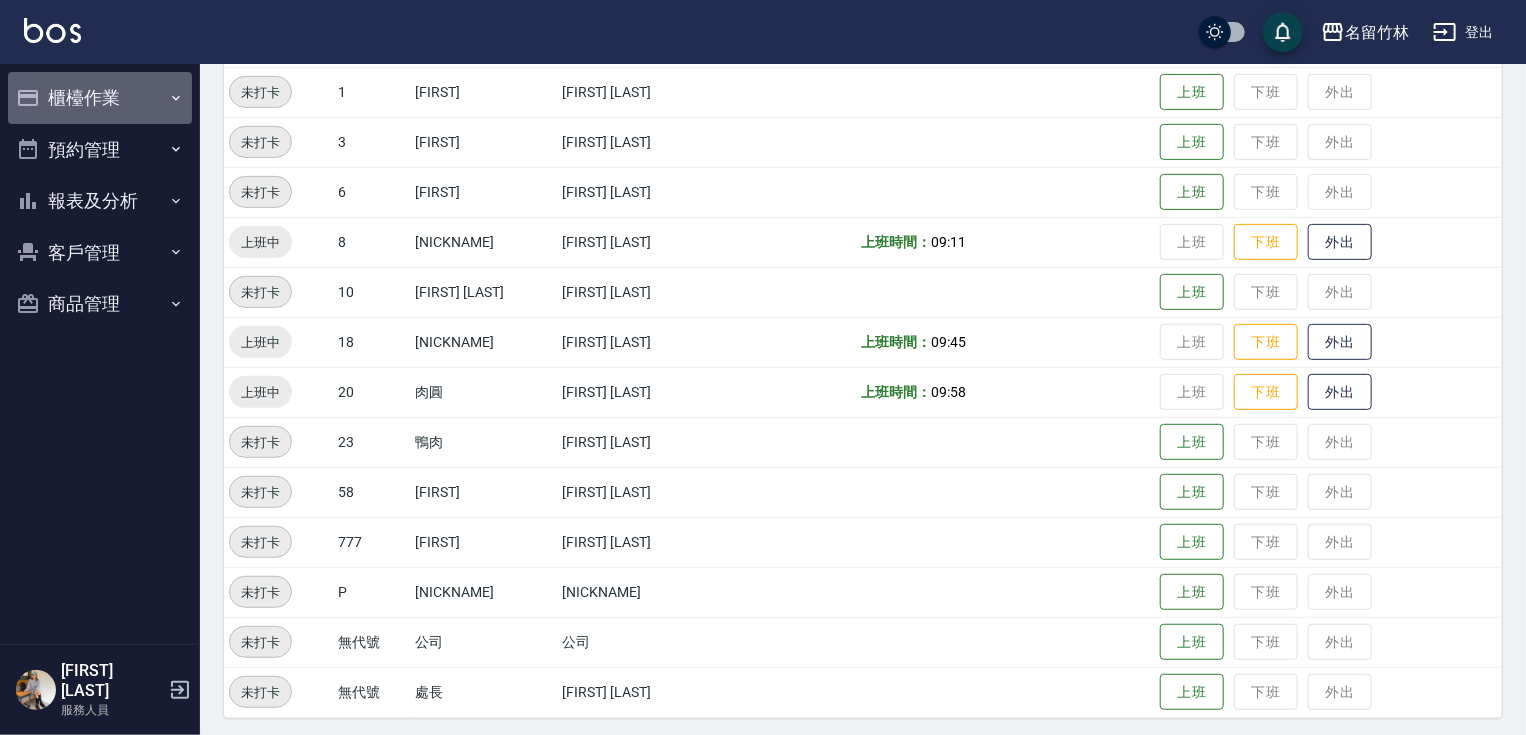 click on "櫃檯作業" at bounding box center [100, 98] 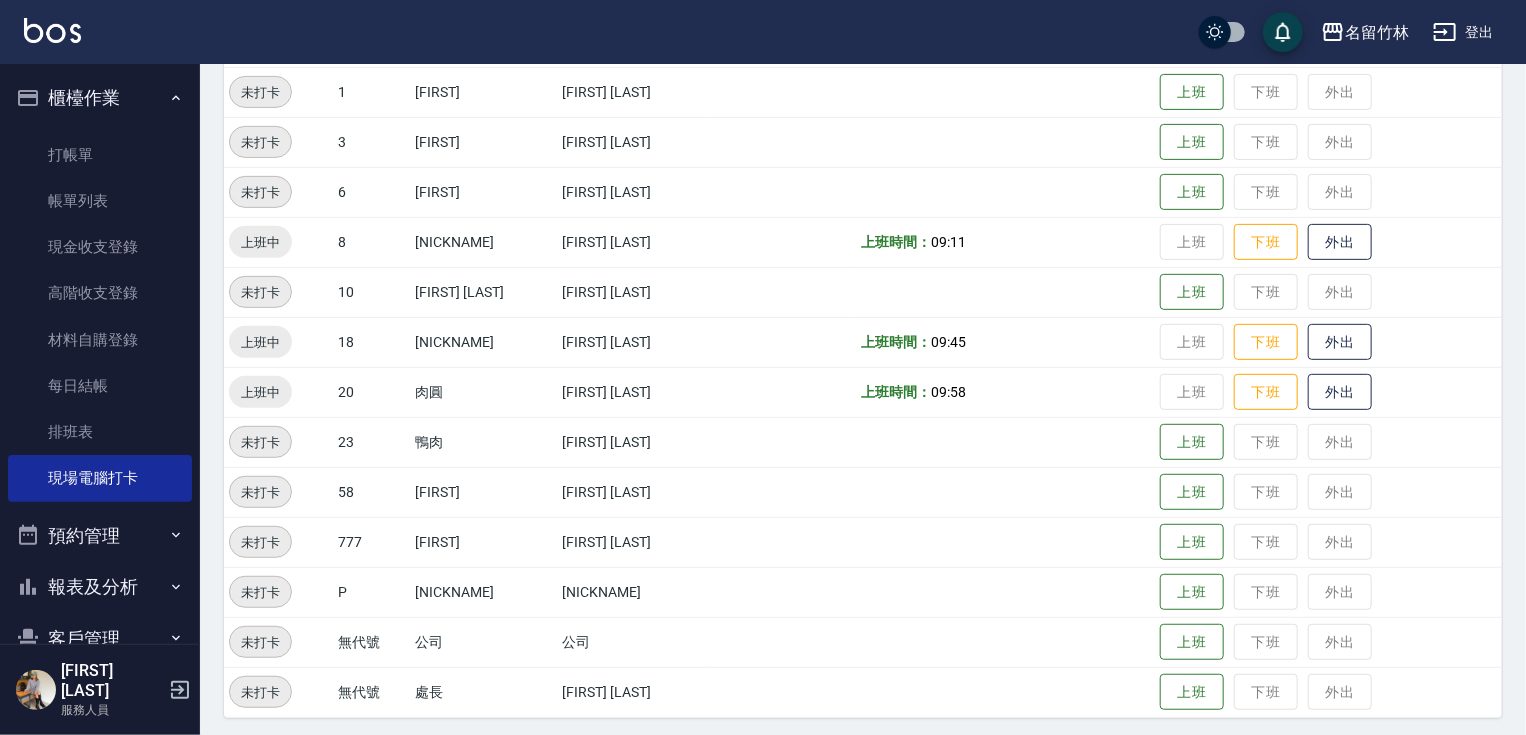 click on "報表及分析" at bounding box center [100, 587] 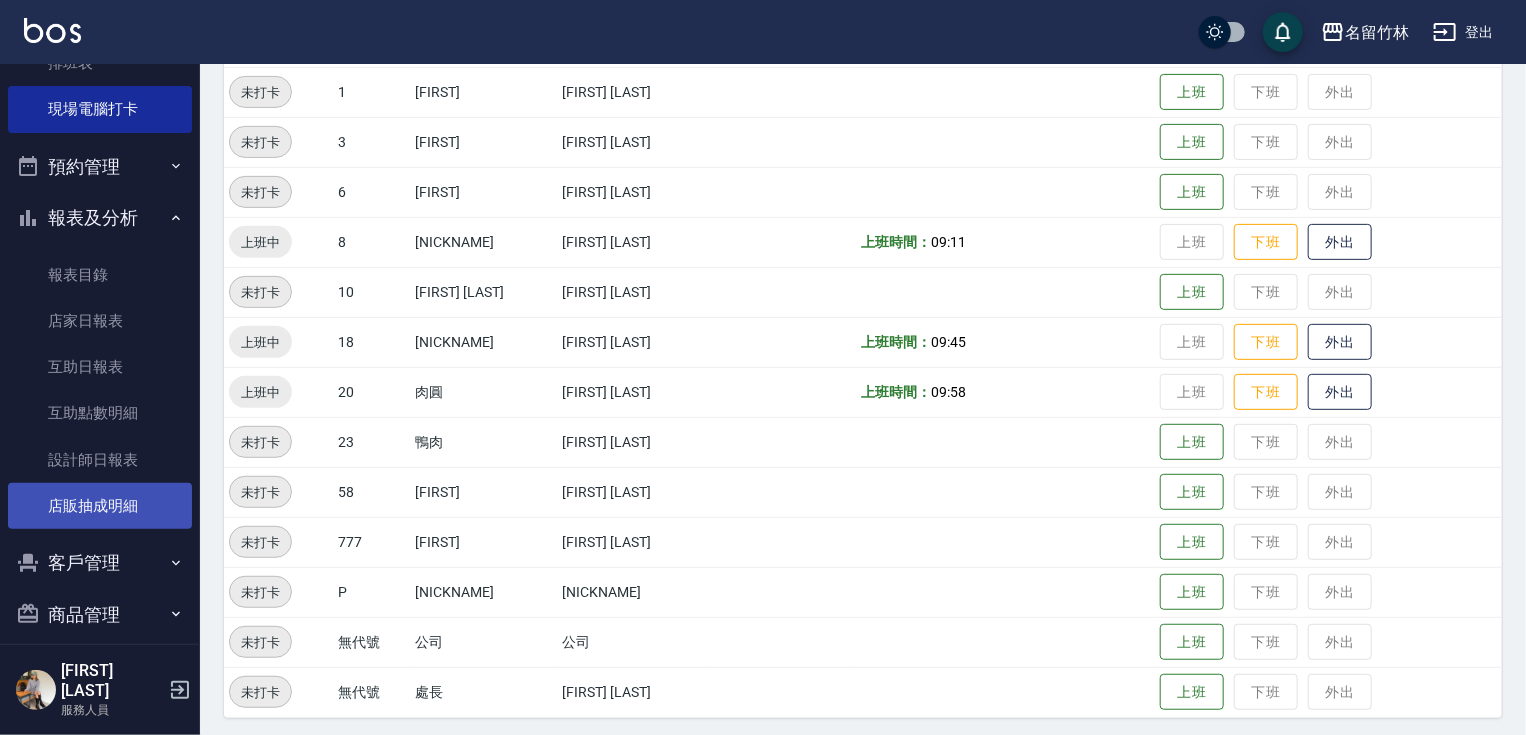 scroll, scrollTop: 364, scrollLeft: 0, axis: vertical 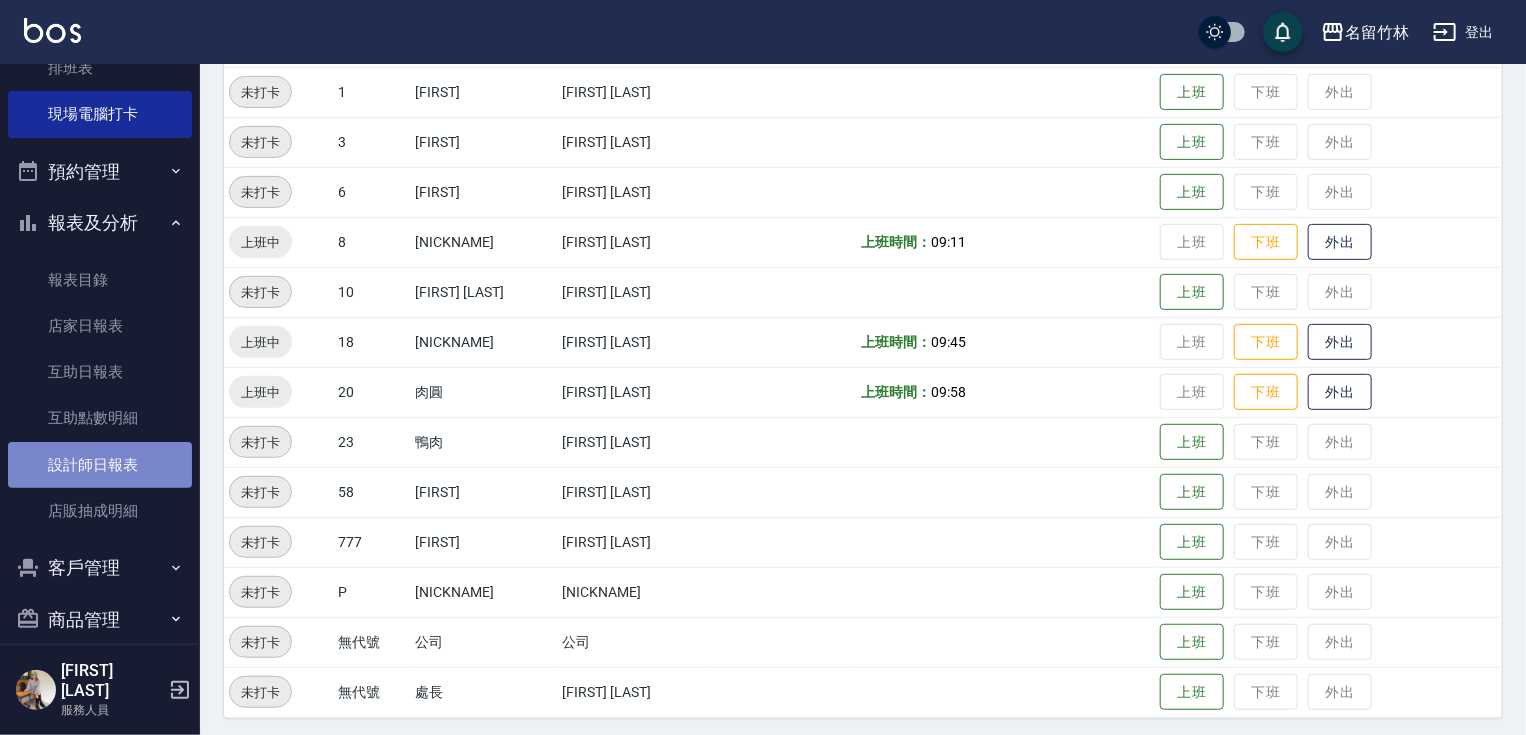 click on "設計師日報表" at bounding box center [100, 465] 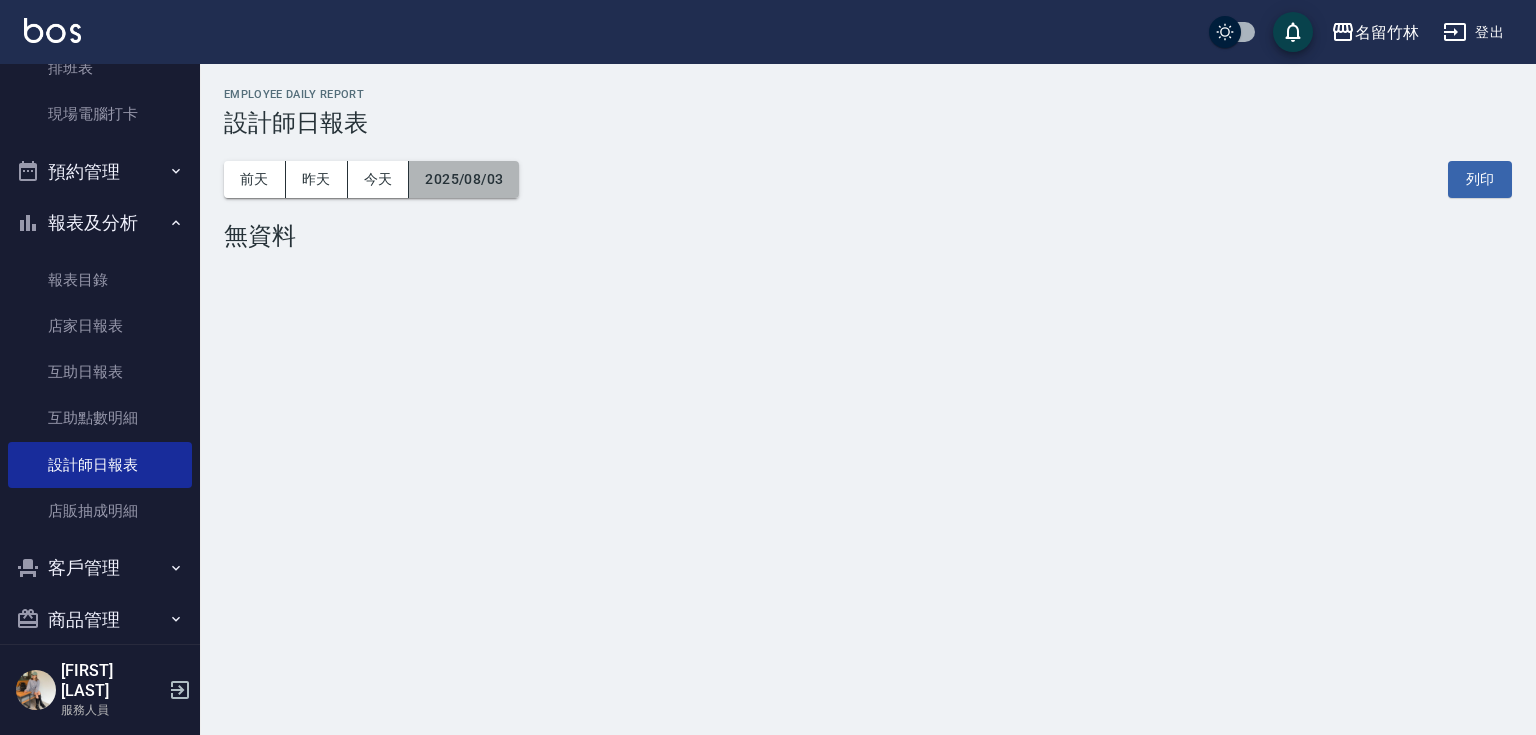 click on "2025/08/03" at bounding box center [464, 179] 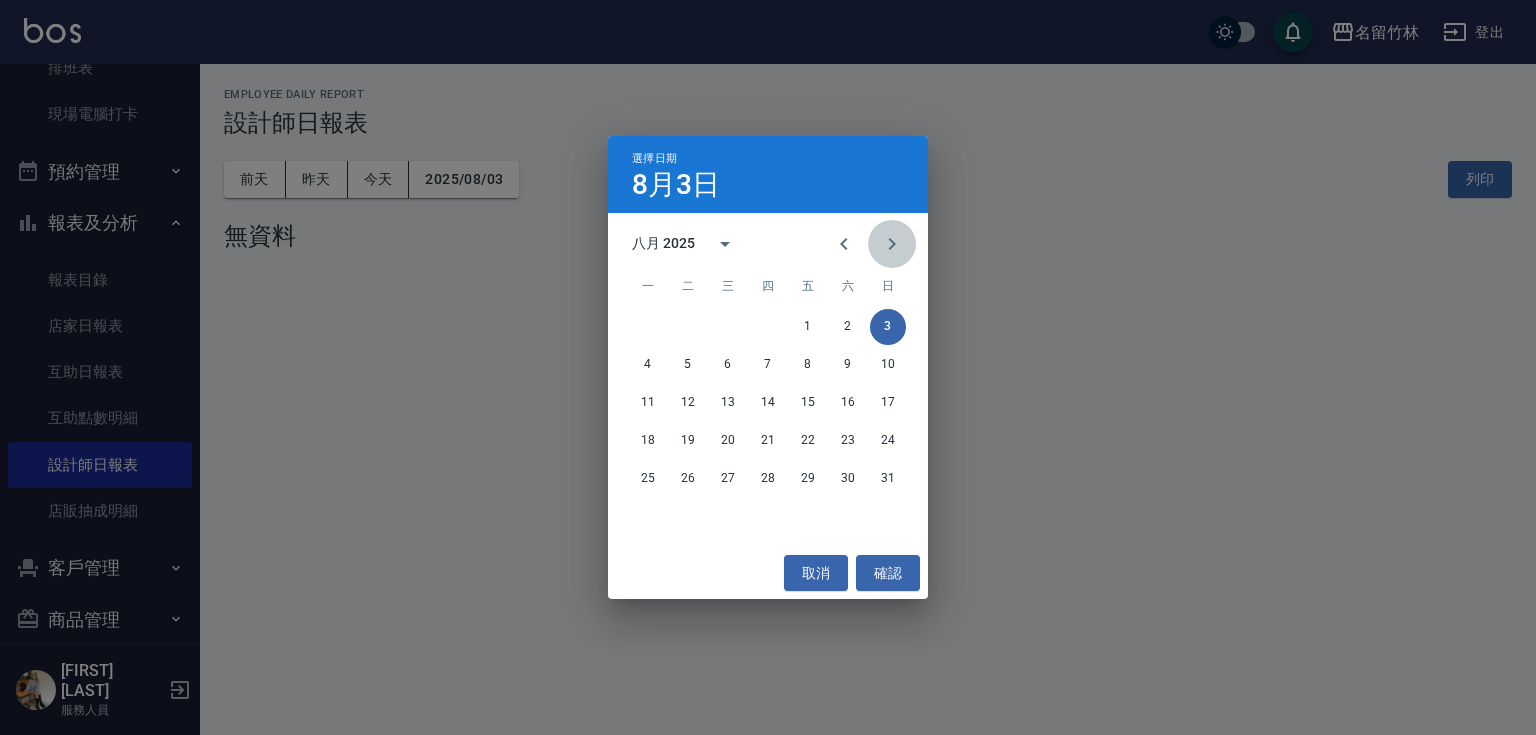 click 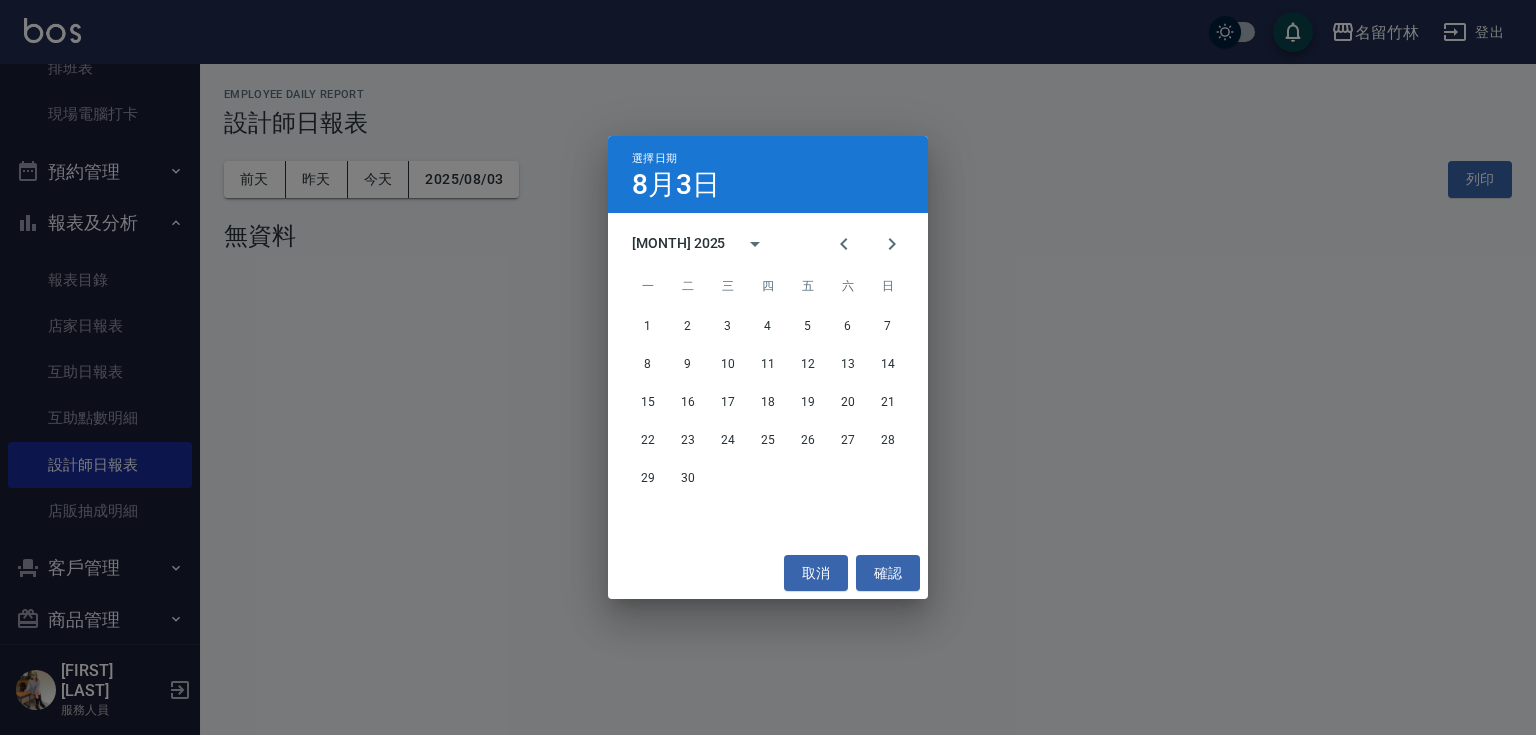 click on "選擇日期 8月3日 九月 2025 一 二 三 四 五 六 日 1 2 3 4 5 6 7 8 9 10 11 12 13 14 15 16 17 18 19 20 21 22 23 24 25 26 27 28 29 30 取消 確認" at bounding box center [768, 367] 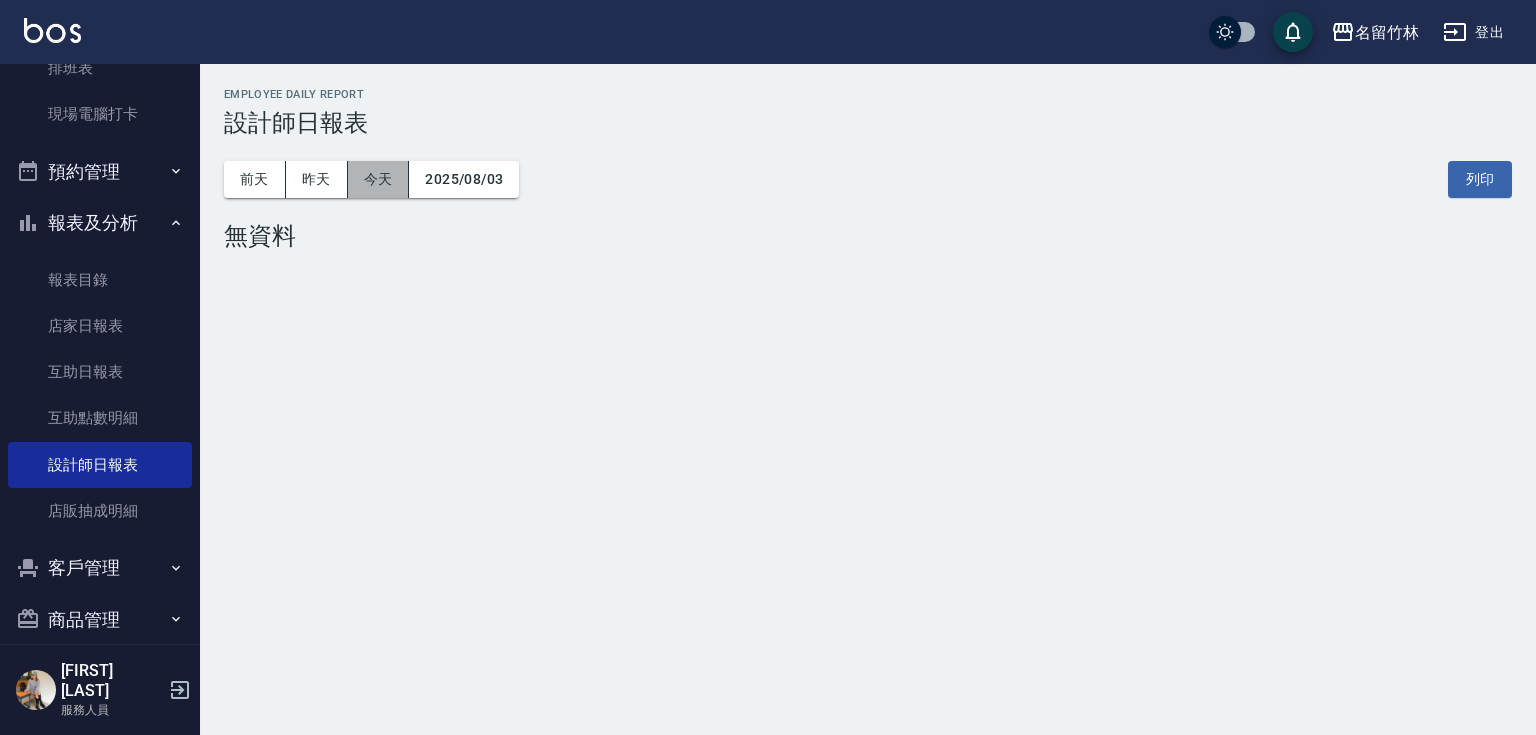 click on "今天" at bounding box center [379, 179] 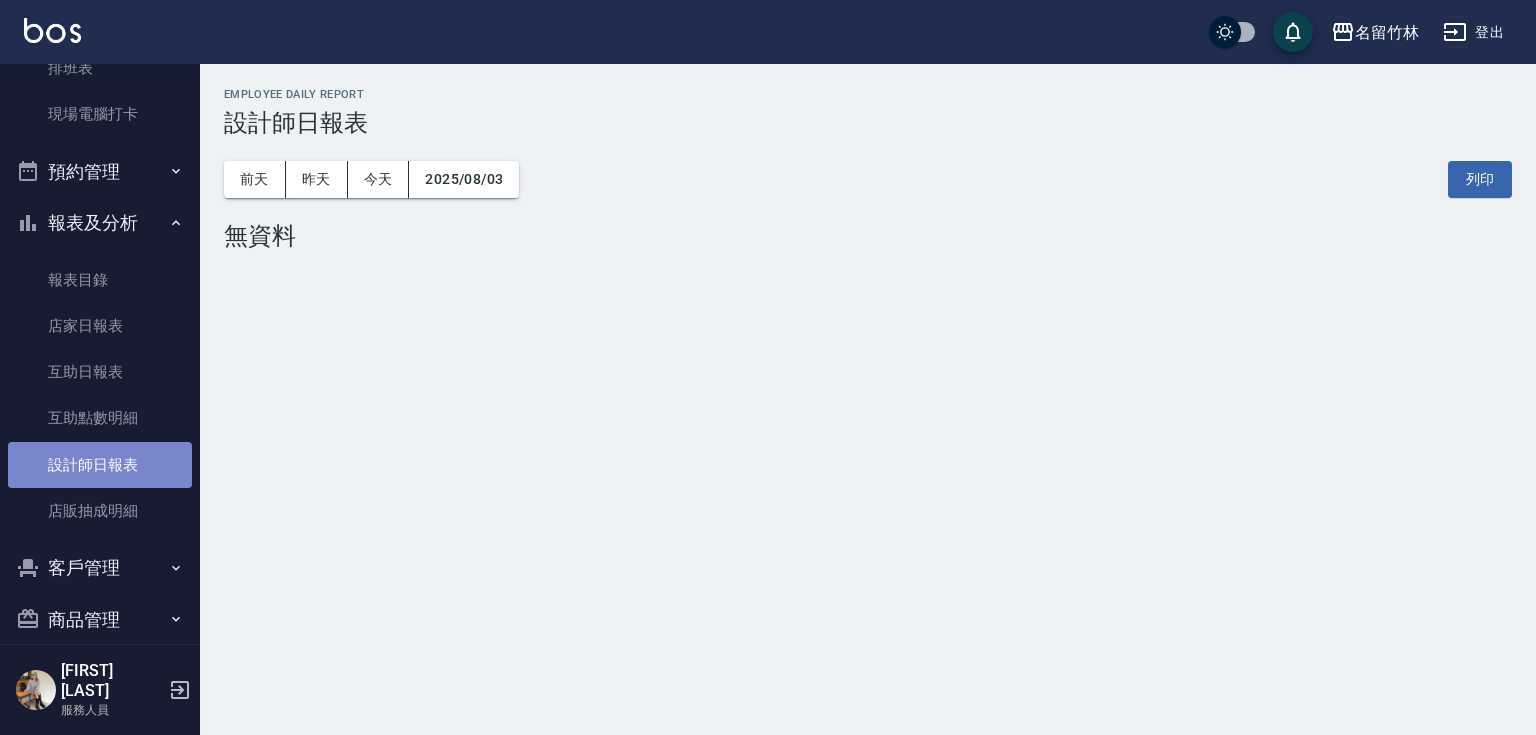 click on "設計師日報表" at bounding box center (100, 465) 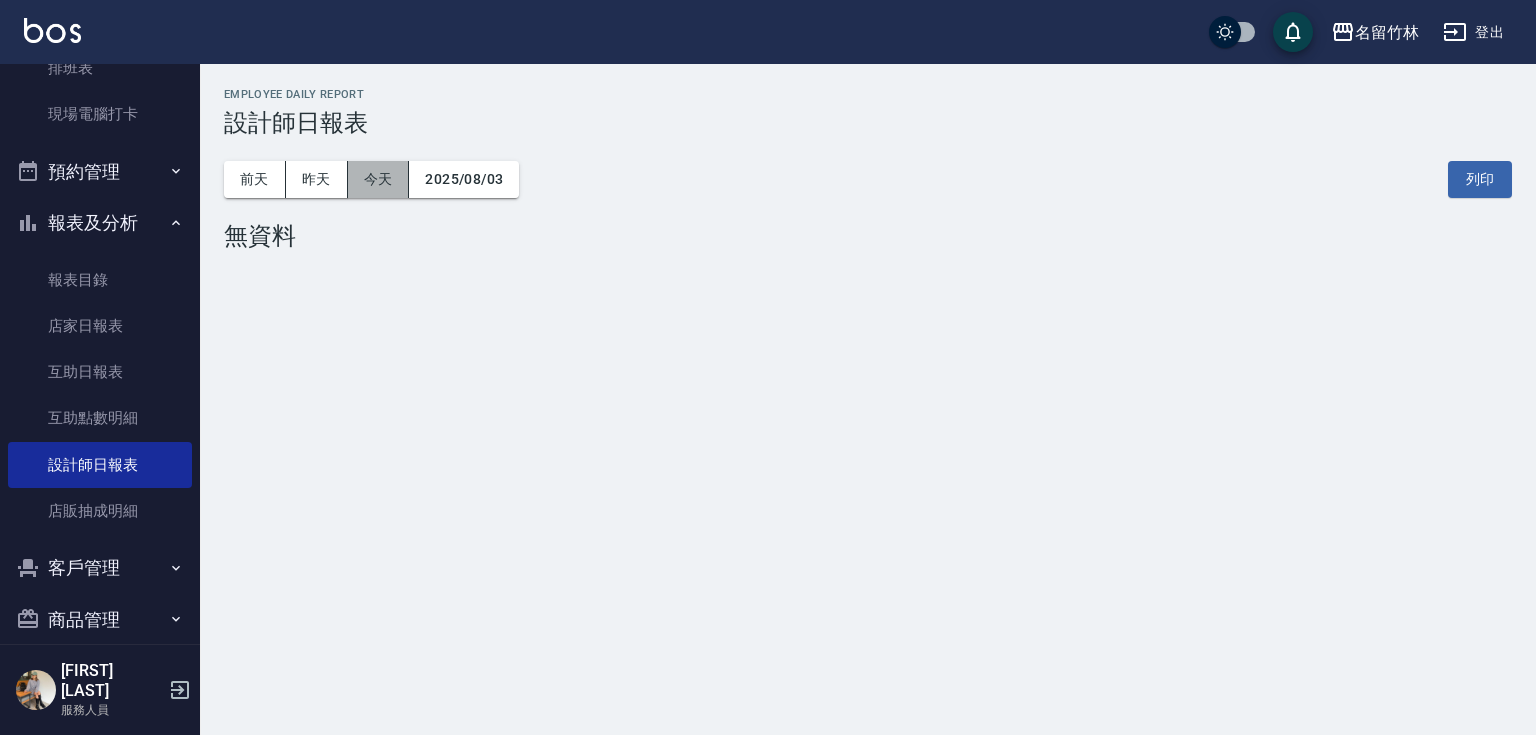 click on "今天" at bounding box center (379, 179) 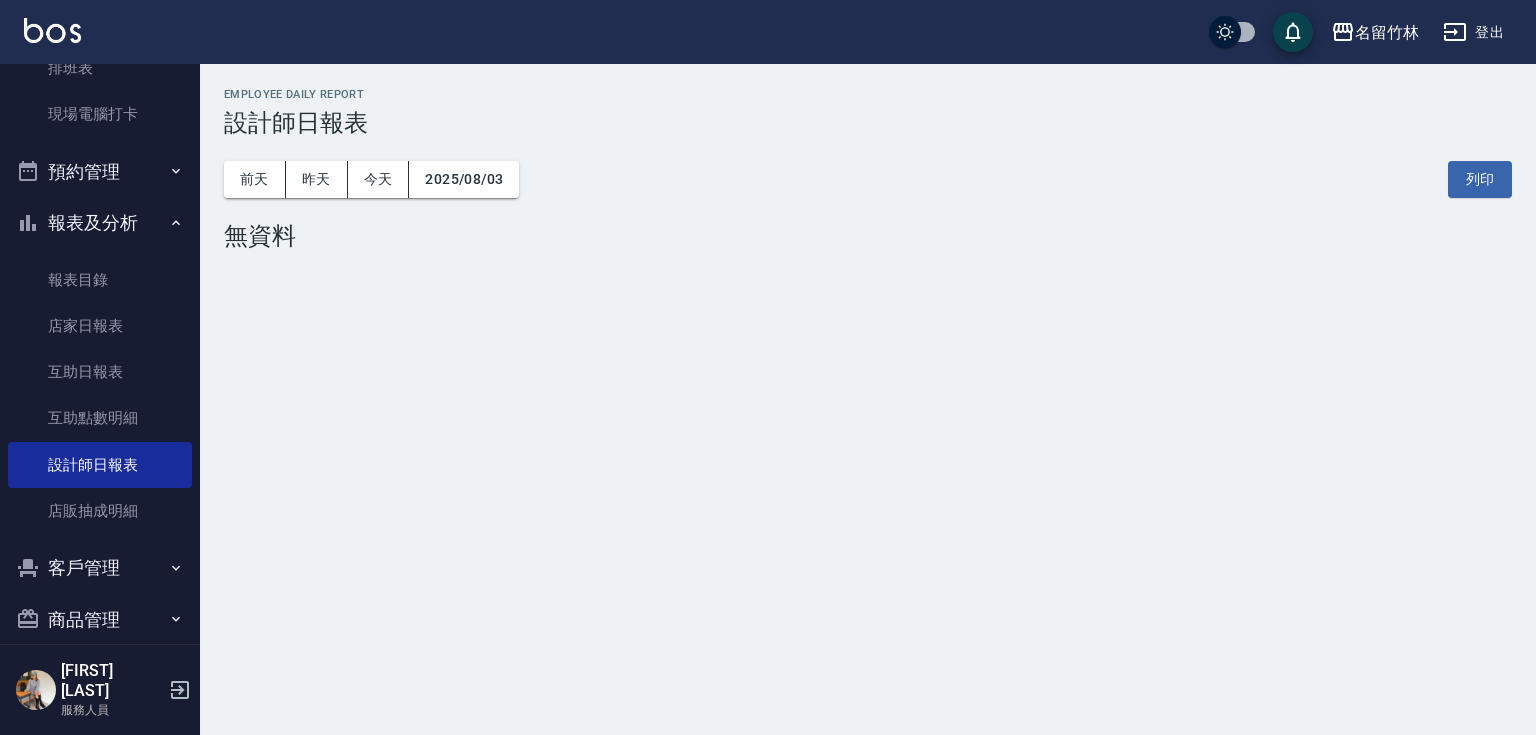 click on "前天 昨天 今天 2025/08/03 列印" at bounding box center [868, 179] 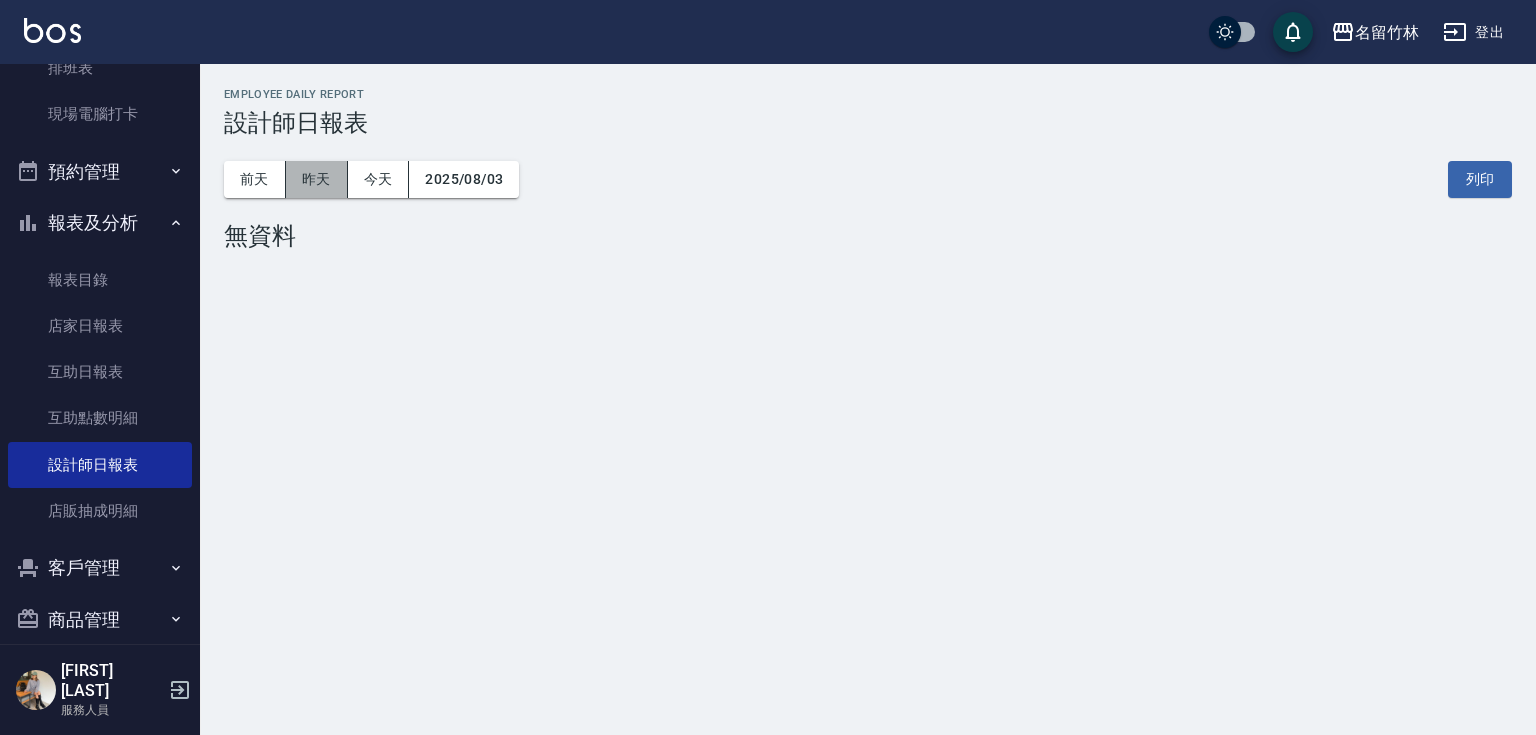 click on "昨天" at bounding box center [317, 179] 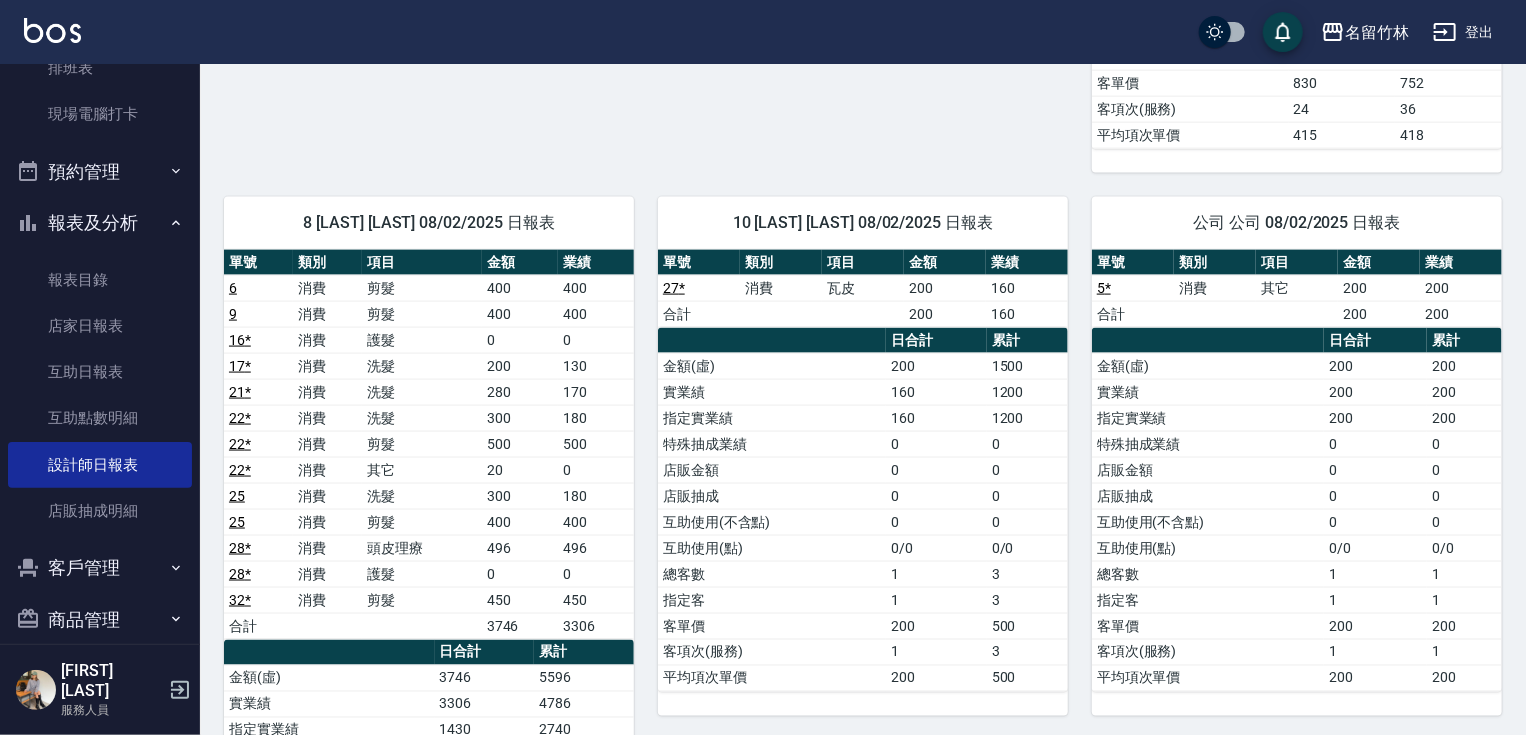 scroll, scrollTop: 1280, scrollLeft: 0, axis: vertical 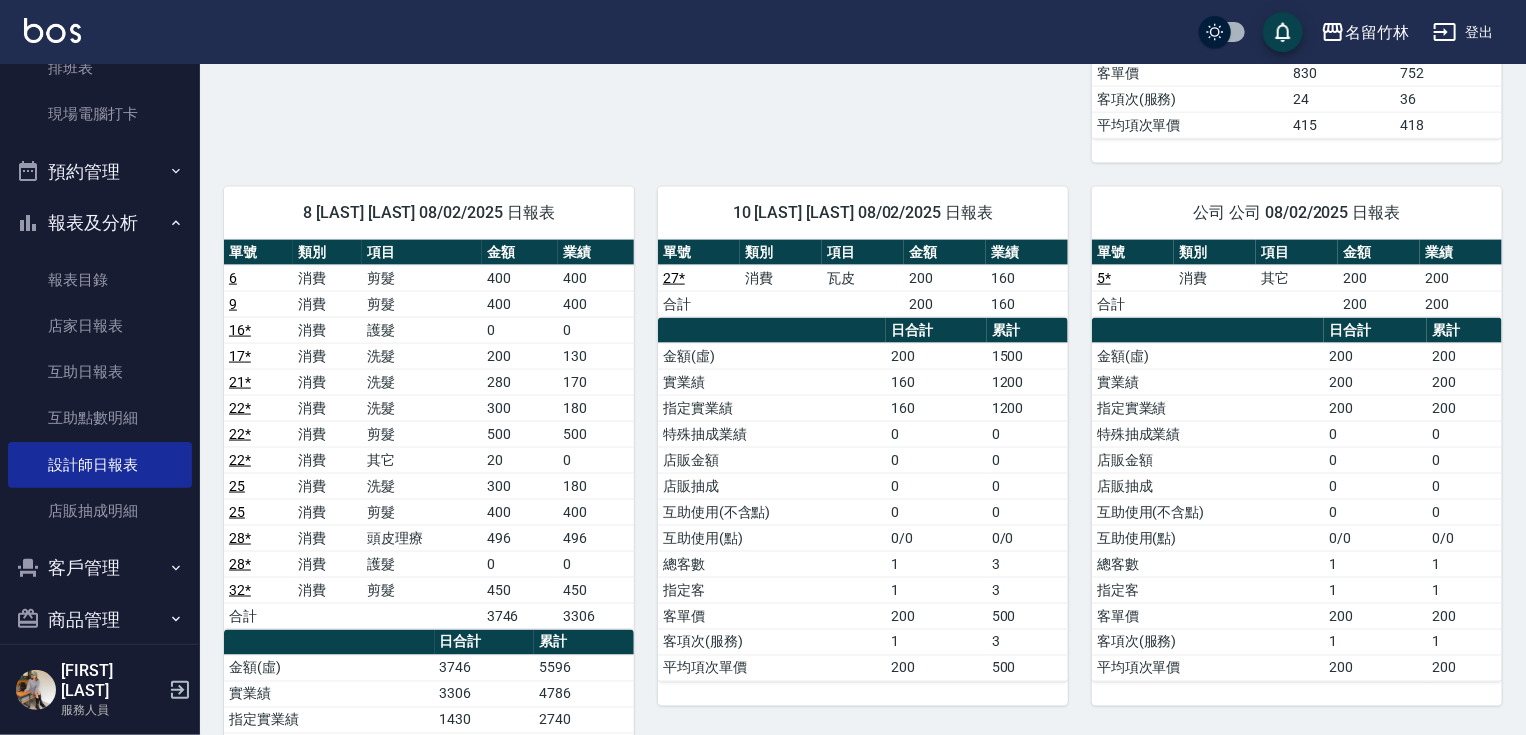 click on "8 [LAST] [LAST] 08/02/2025 日報表" at bounding box center [429, 213] 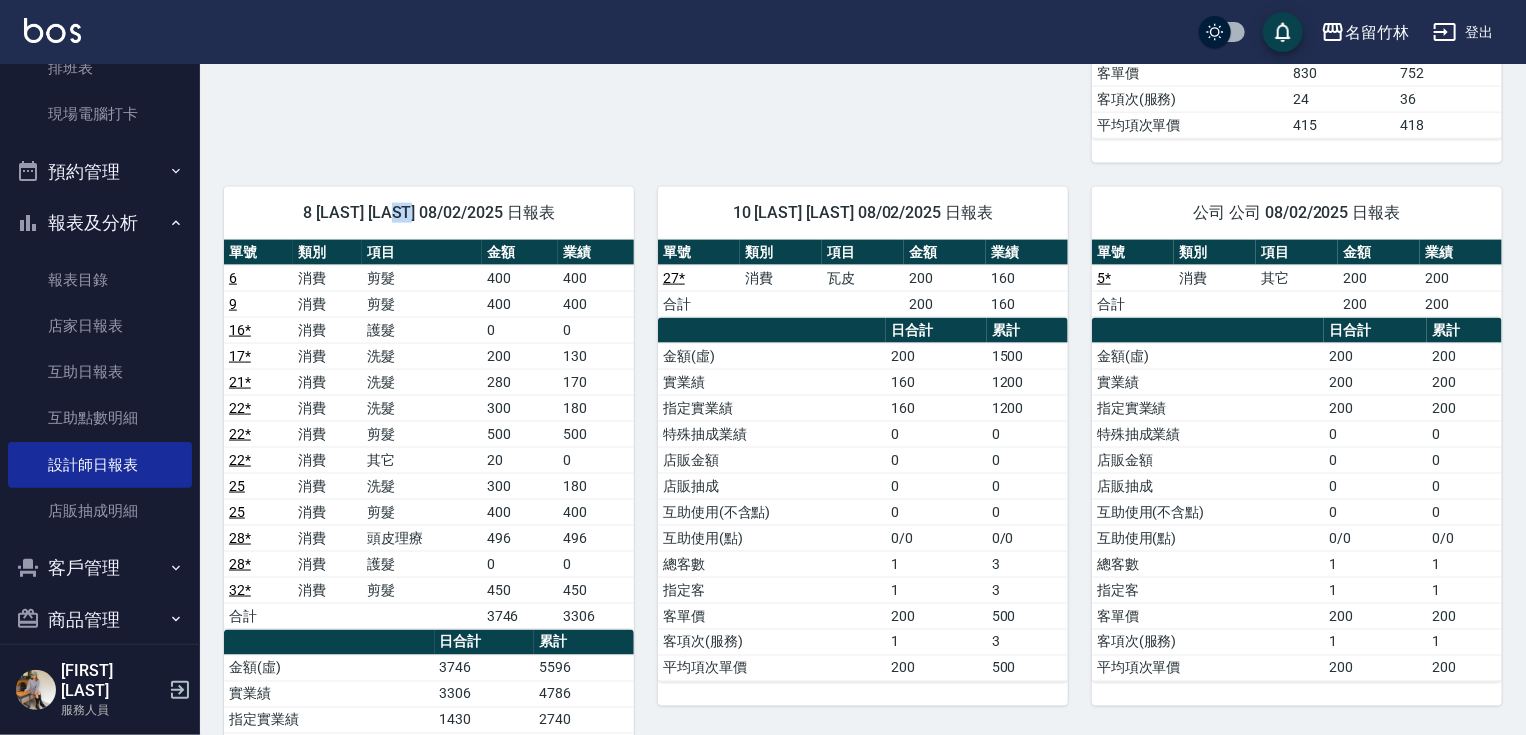 click on "8 [LAST] [LAST] 08/02/2025 日報表" at bounding box center [429, 213] 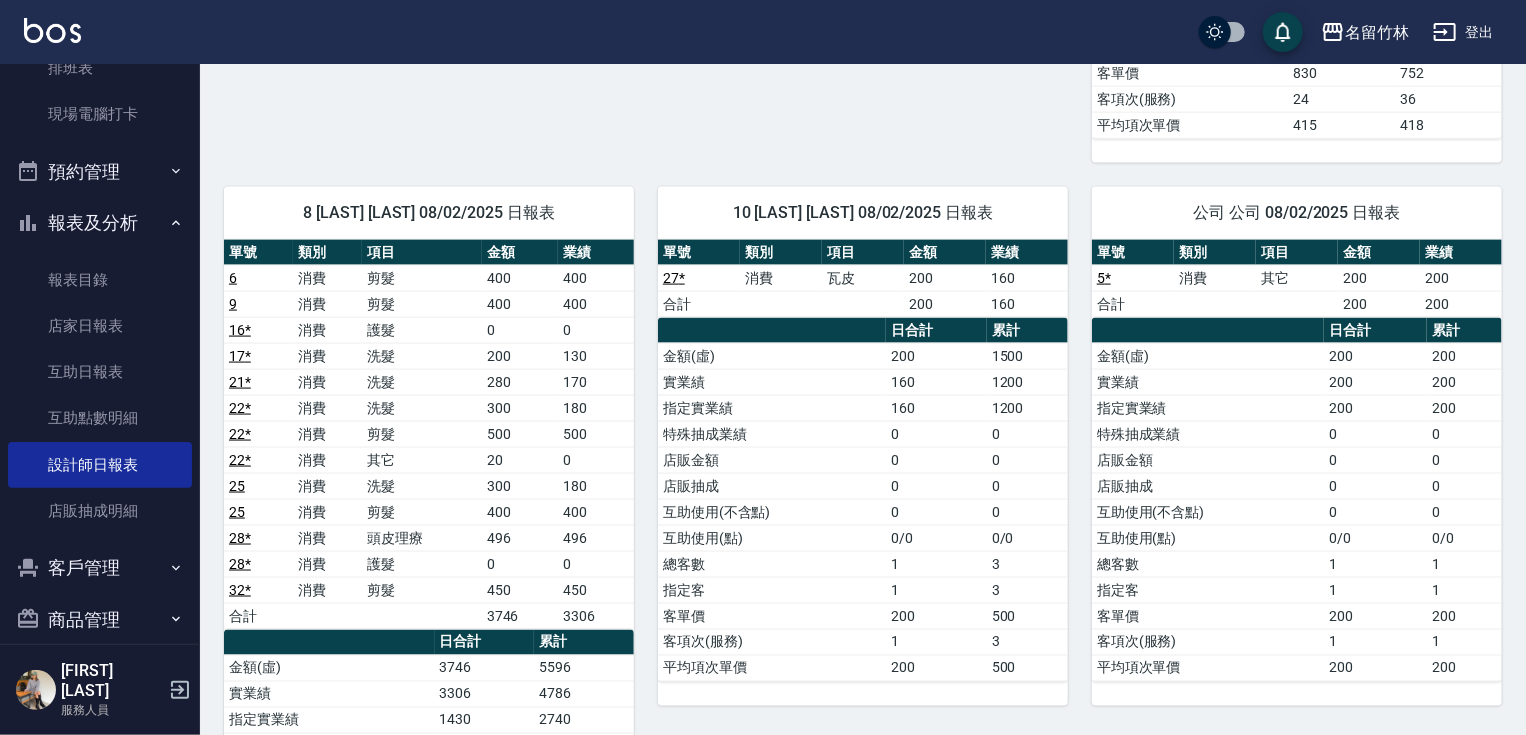 click on "200" at bounding box center (945, 278) 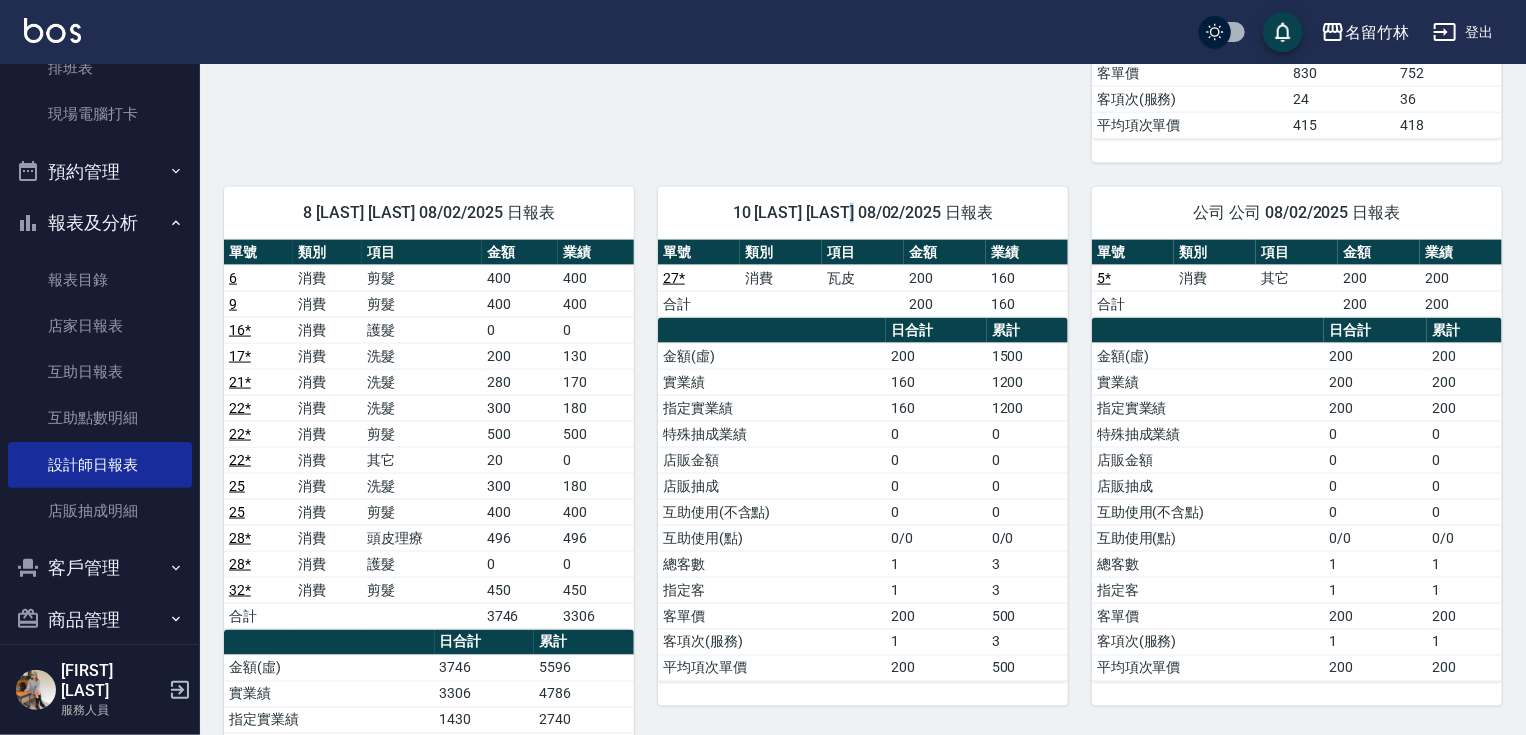 click on "10 [LAST] [LAST] 08/02/2025 日報表" at bounding box center [863, 213] 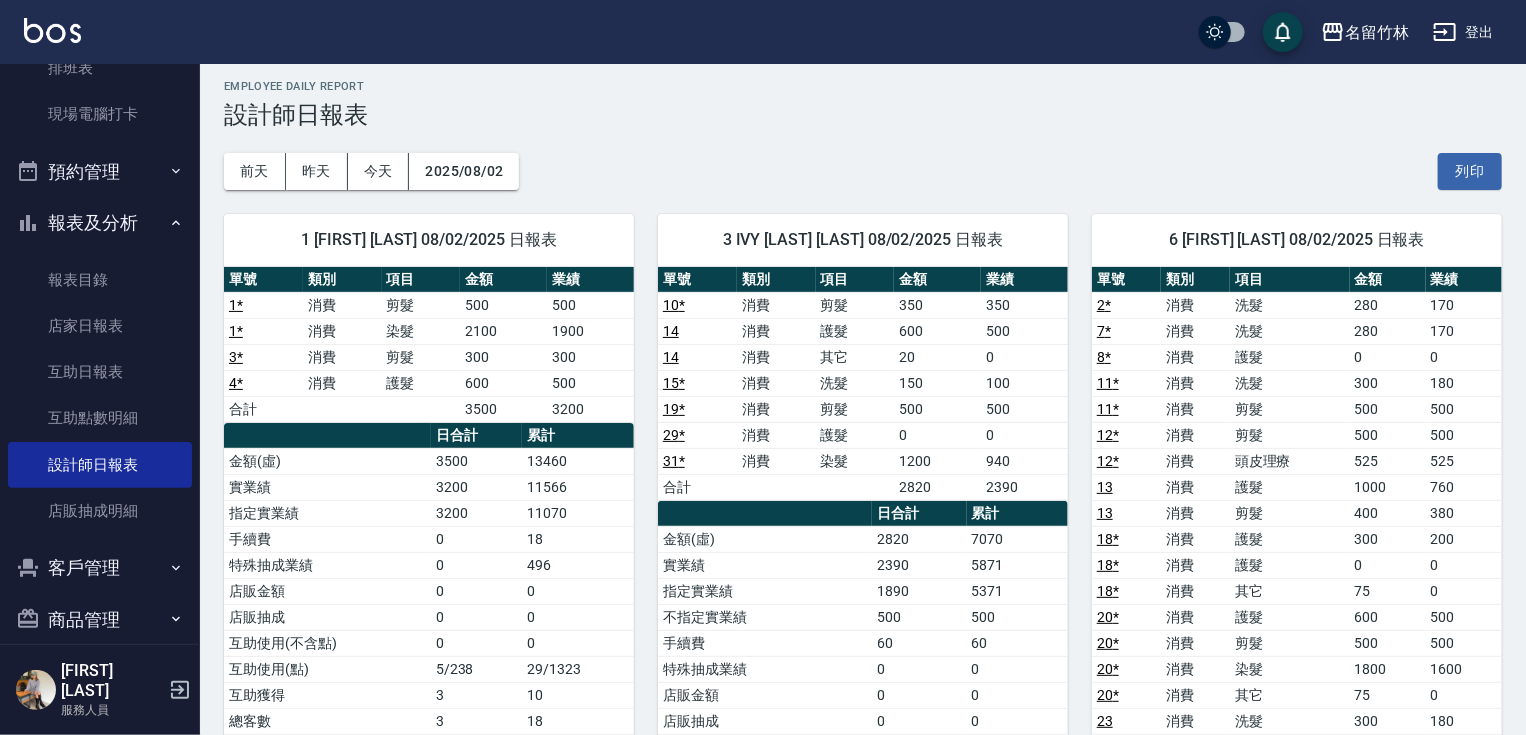 scroll, scrollTop: 0, scrollLeft: 0, axis: both 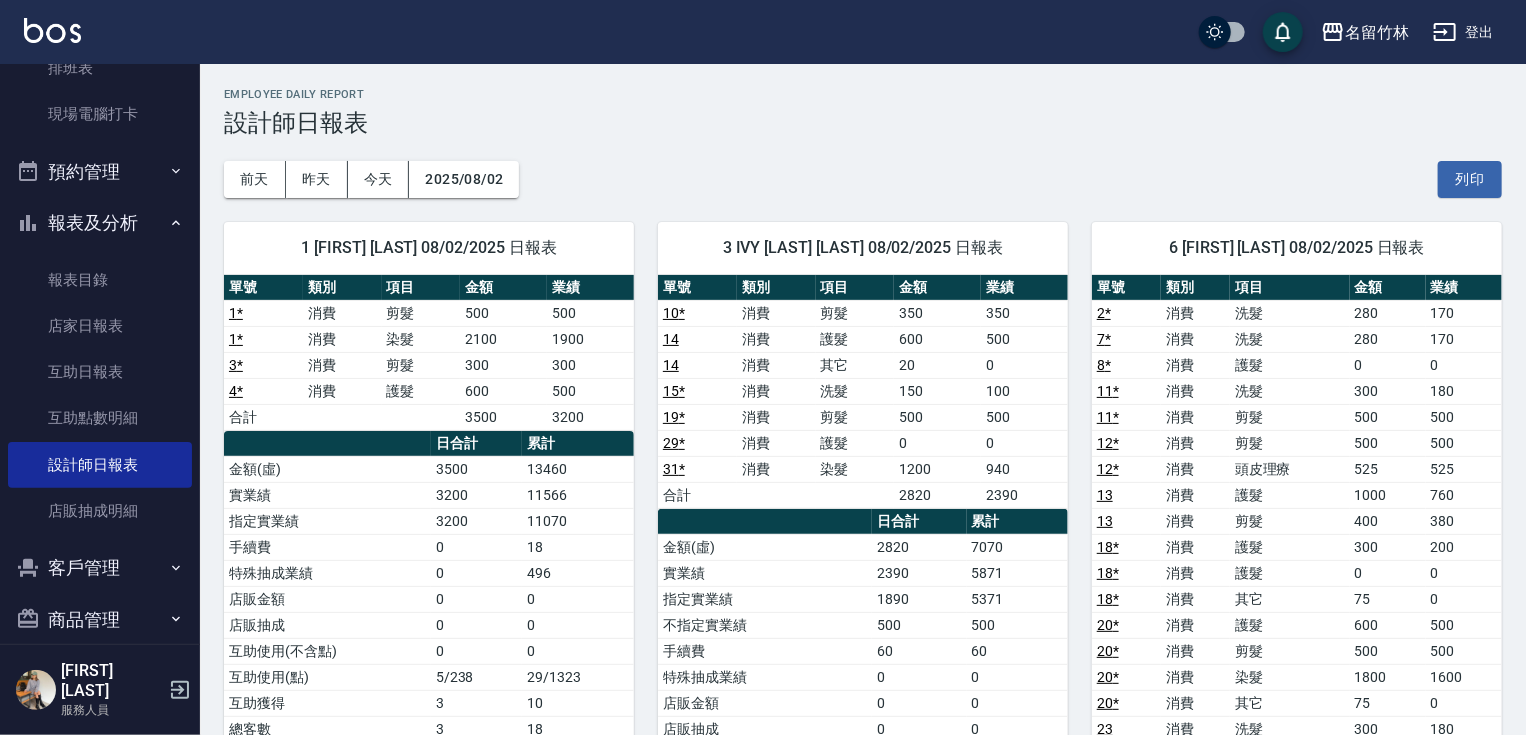 click on "1 [FIRST] [LAST] 08/02/2025 日報表" at bounding box center (429, 248) 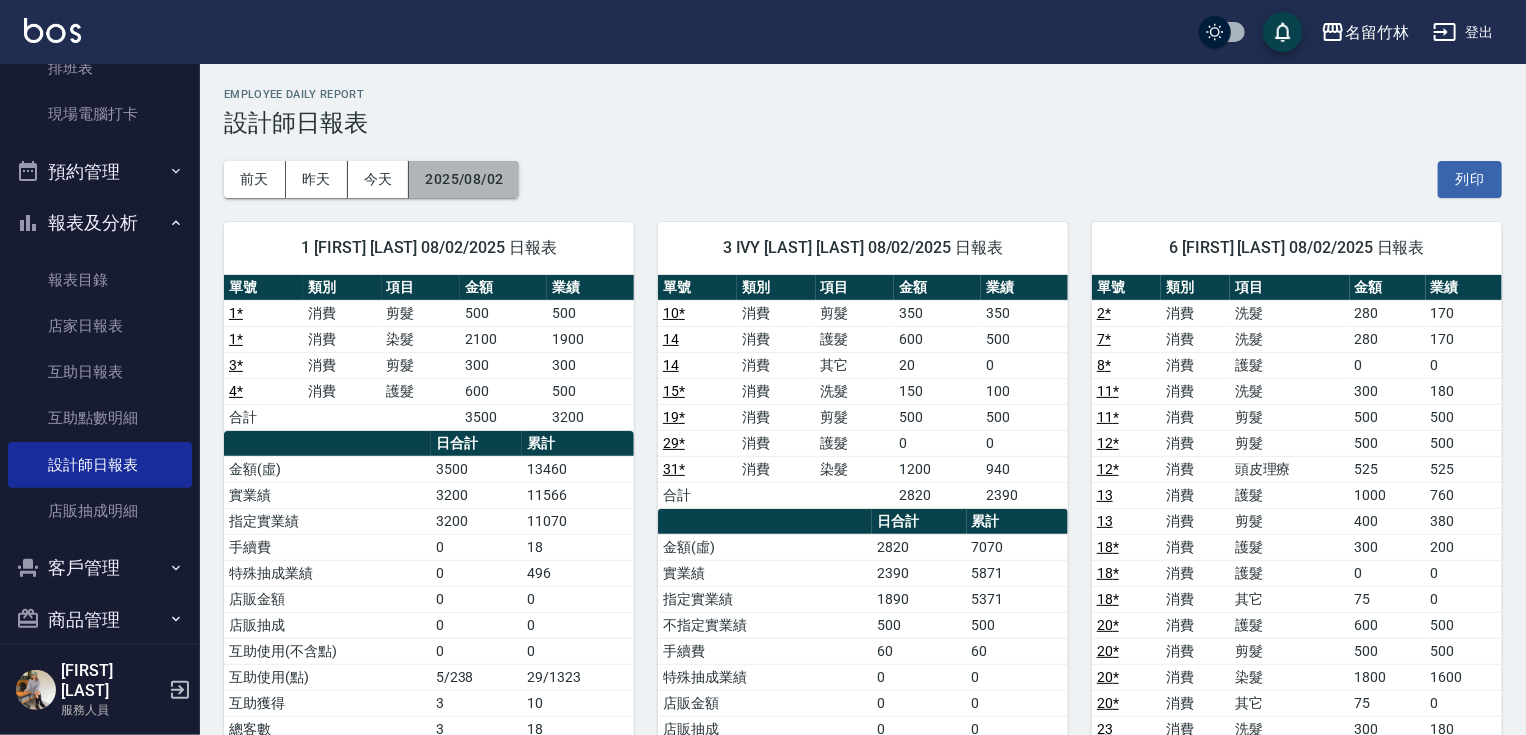 click on "2025/08/02" at bounding box center [464, 179] 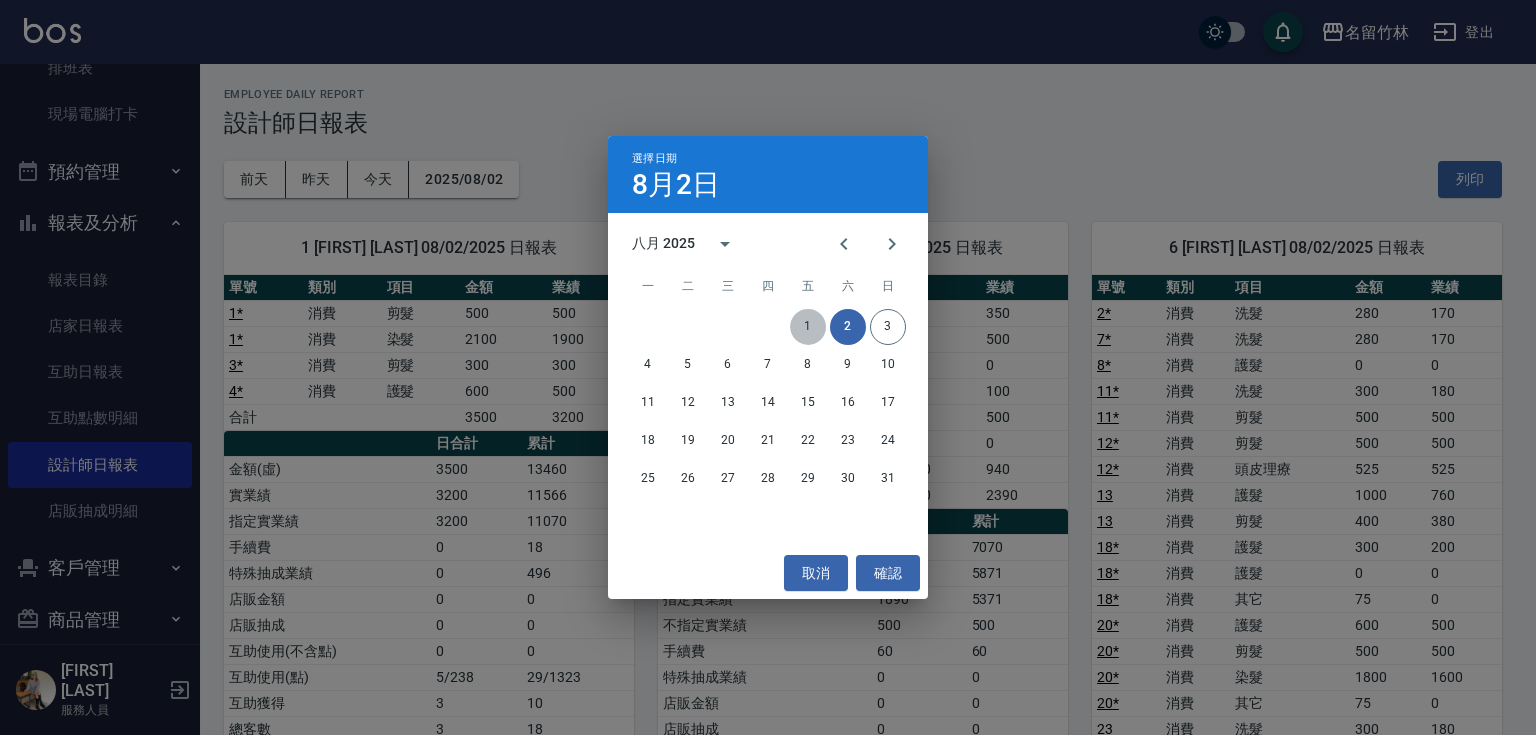 click on "1" at bounding box center (808, 327) 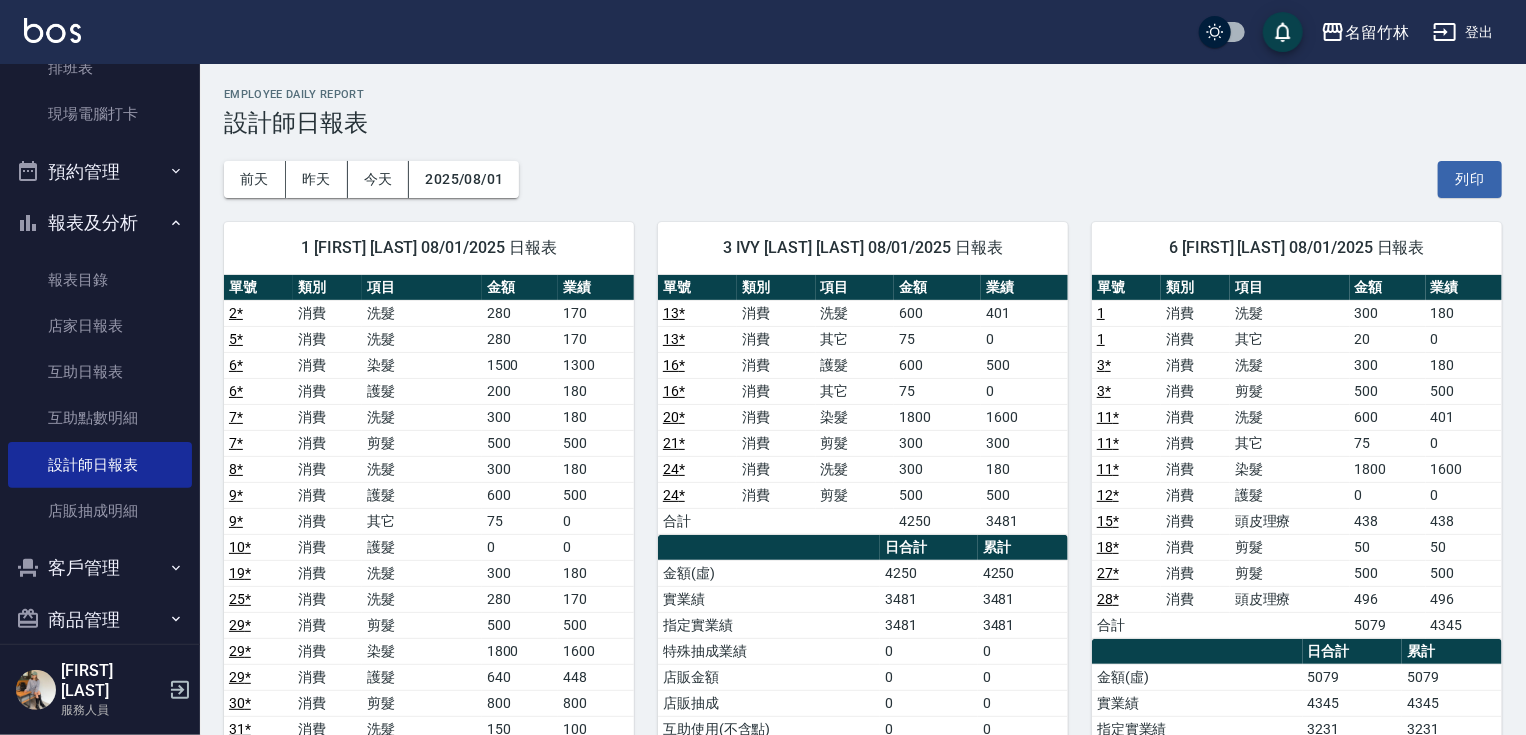 scroll, scrollTop: 643, scrollLeft: 0, axis: vertical 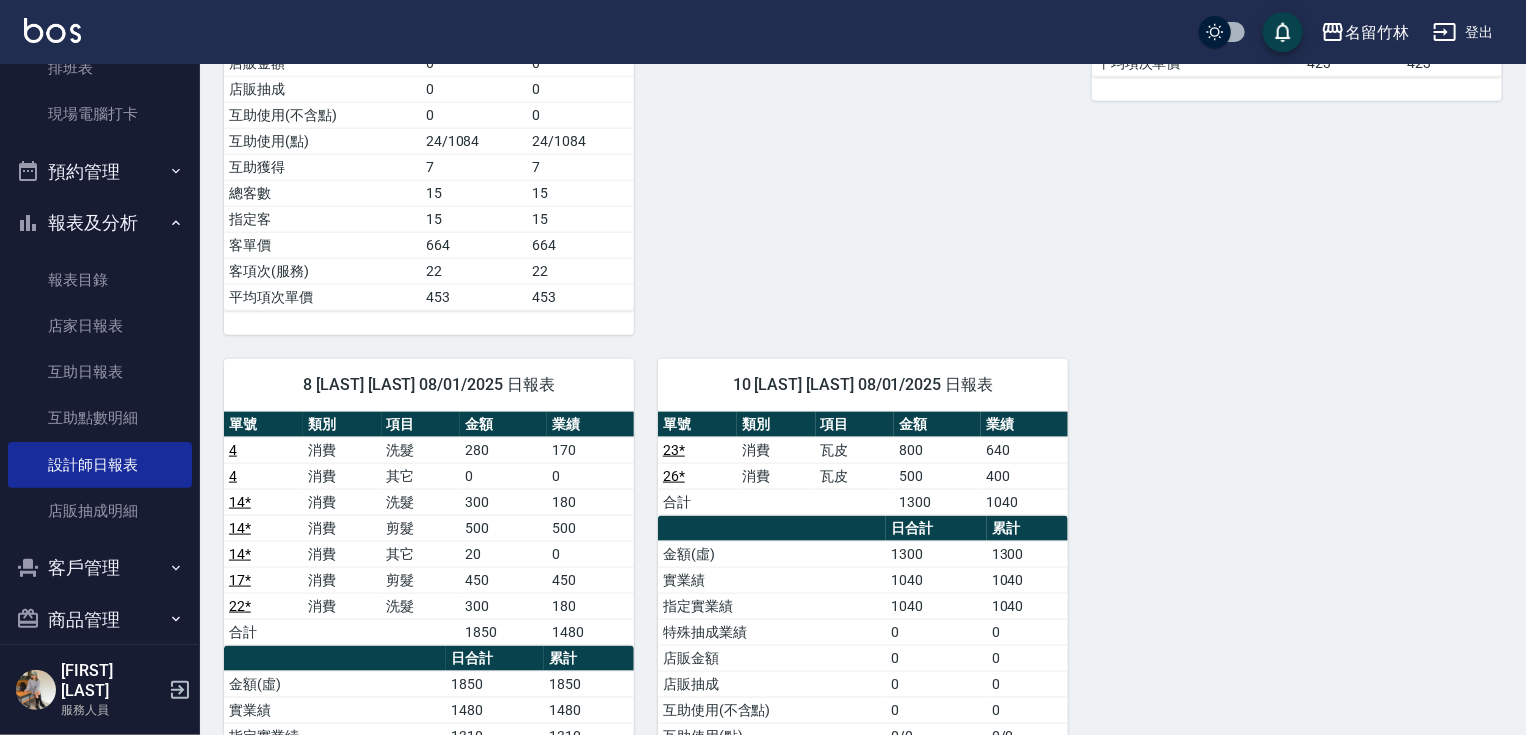click on "名留竹林   2025-08-01   設計師日報表 列印時間： 2025-08-03-15:59 Employee Daily Report 設計師日報表 前天 昨天 今天 2025/08/01 列印 1 [FIRST] [LAST] 08/01/2025 日報表  單號 類別 項目 金額 業績 2 * 消費 洗髮 280 170 5 * 消費 洗髮 280 170 6 * 消費 染髮 1500 1300 6 * 消費 護髮 200 180 7 * 消費 洗髮 300 180 7 * 消費 剪髮 500 500 8 * 消費 洗髮 300 180 9 * 消費 護髮 600 500 9 * 消費 其它 75 0 10 * 消費 護髮 0 0 19 * 消費 洗髮 300 180 25 * 消費 洗髮 280 170 29 * 消費 剪髮 500 500 29 * 消費 染髮 1800 1600 29 * 消費 護髮 640 448 30 * 消費 剪髮 800 800 31 * 消費 洗髮 150 100 31 * 消費 剪髮 200 200 32 * 消費 洗髮 150 100 32 * 消費 剪髮 259 259 33 * 消費 頭皮理療 496 496 34 * 消費 剪髮 350 333 合計 9960 8366 日合計 累計 金額(虛) 9960 9960 實業績 8366 8366 指定實業績 7870 7870 手續費 18 18 特殊抽成業績 496 496 店販金額 0 0 店販抽成 0 0 0 0 互助使用(點)" at bounding box center [863, 98] 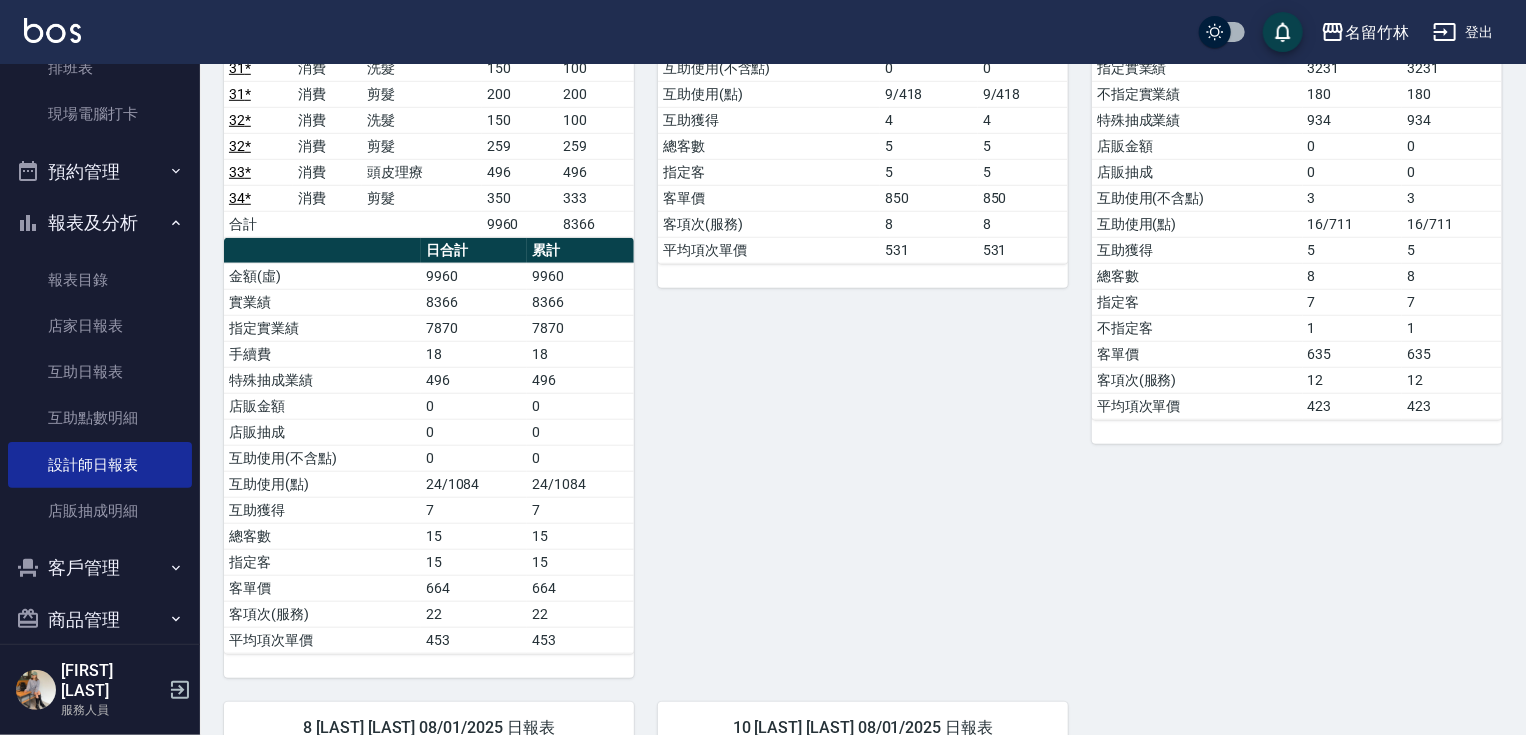 scroll, scrollTop: 1004, scrollLeft: 0, axis: vertical 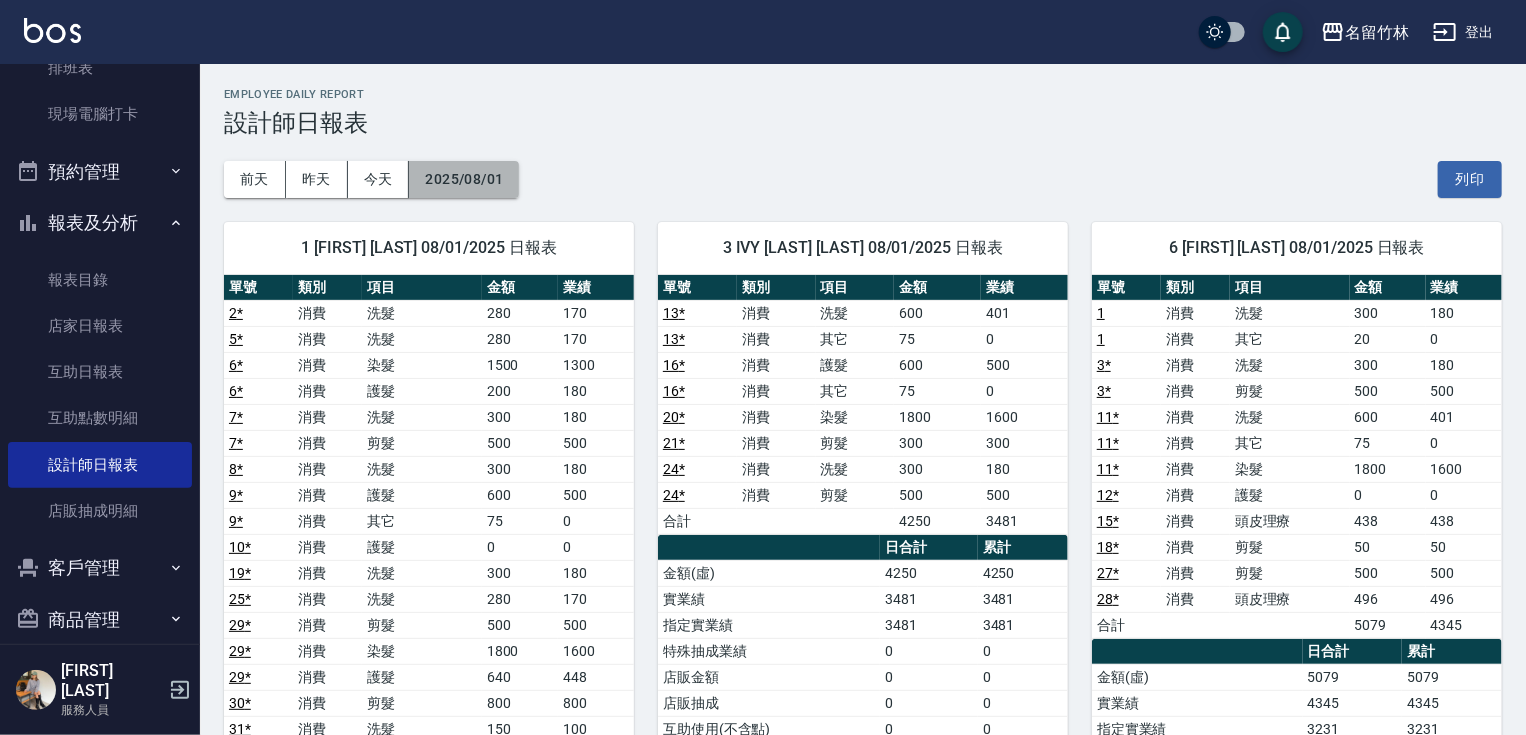 click on "2025/08/01" at bounding box center (464, 179) 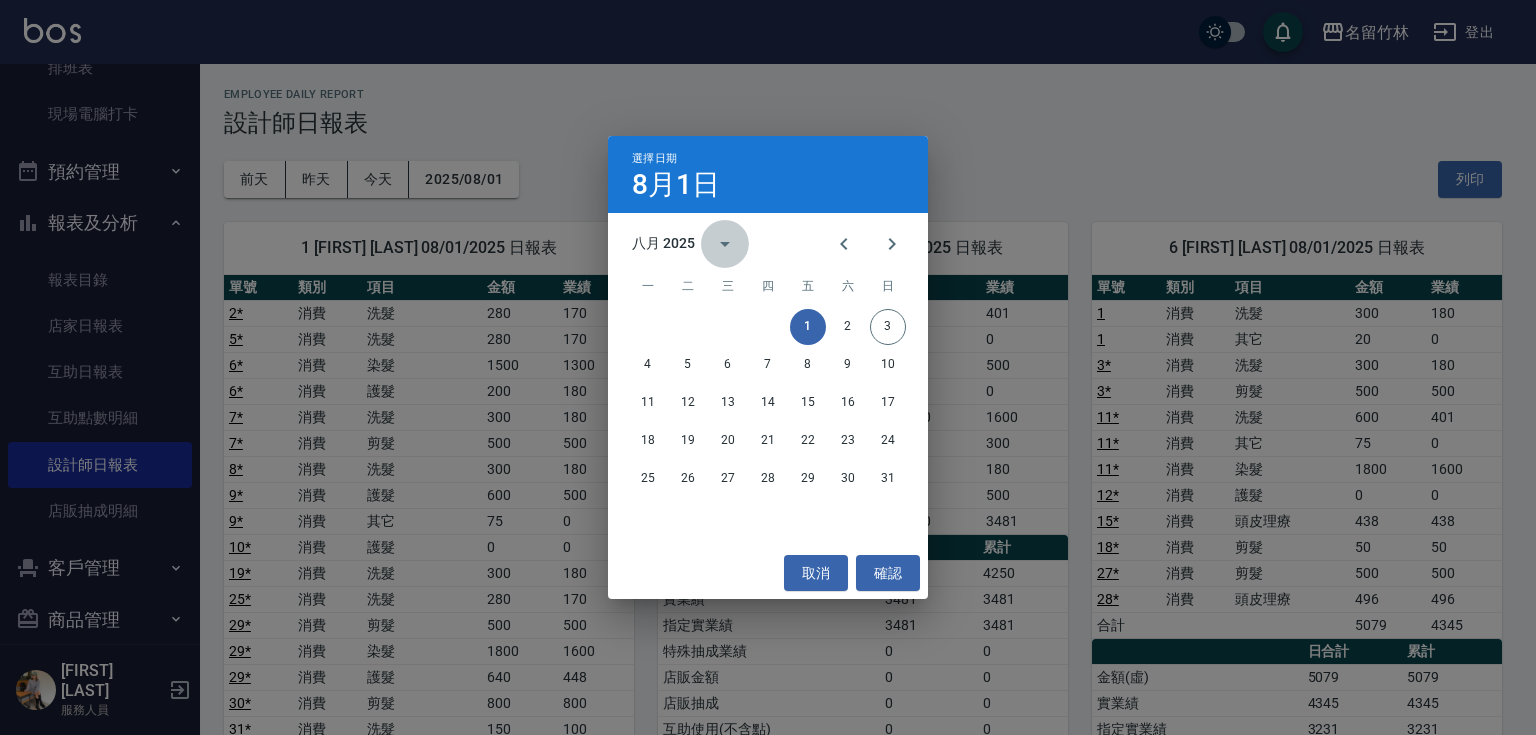 click 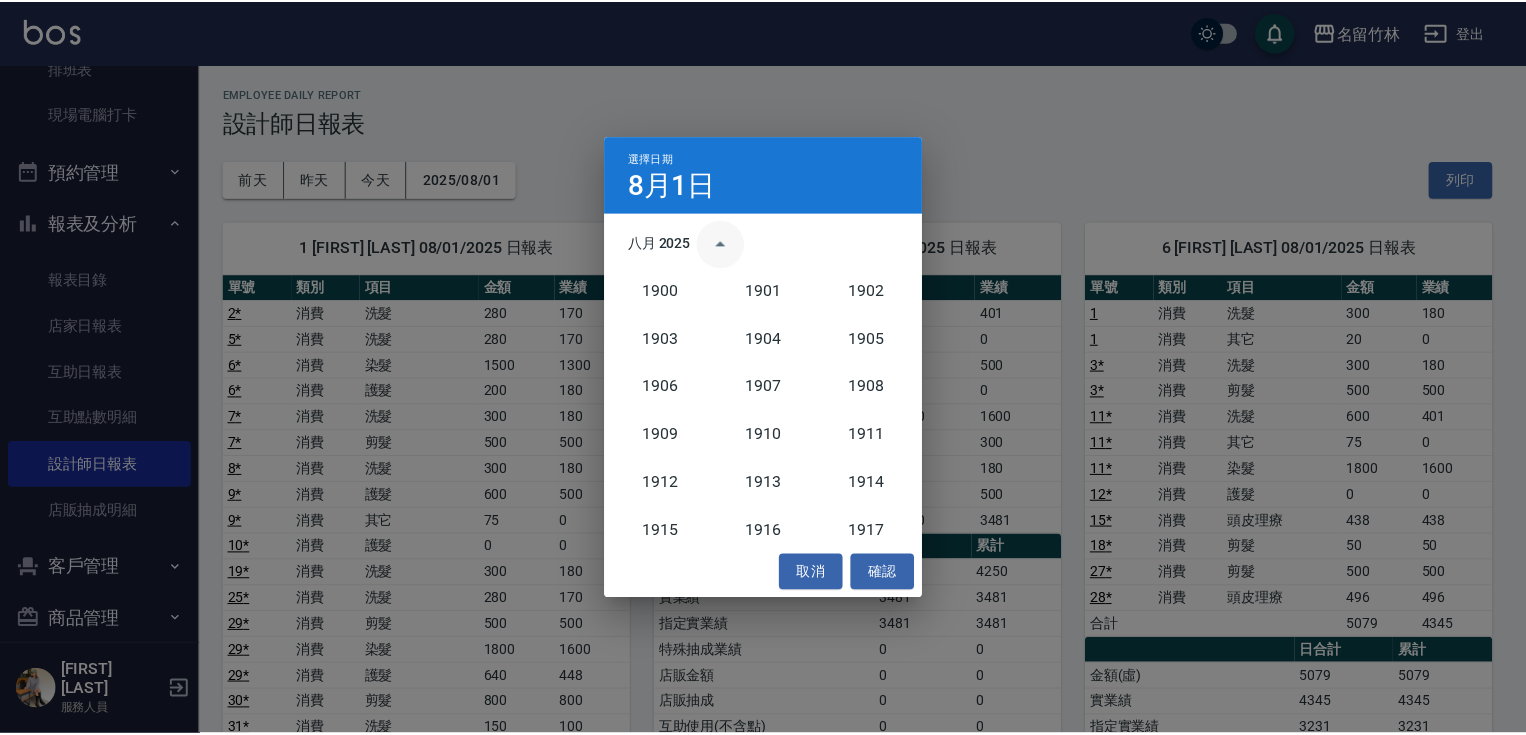scroll, scrollTop: 1852, scrollLeft: 0, axis: vertical 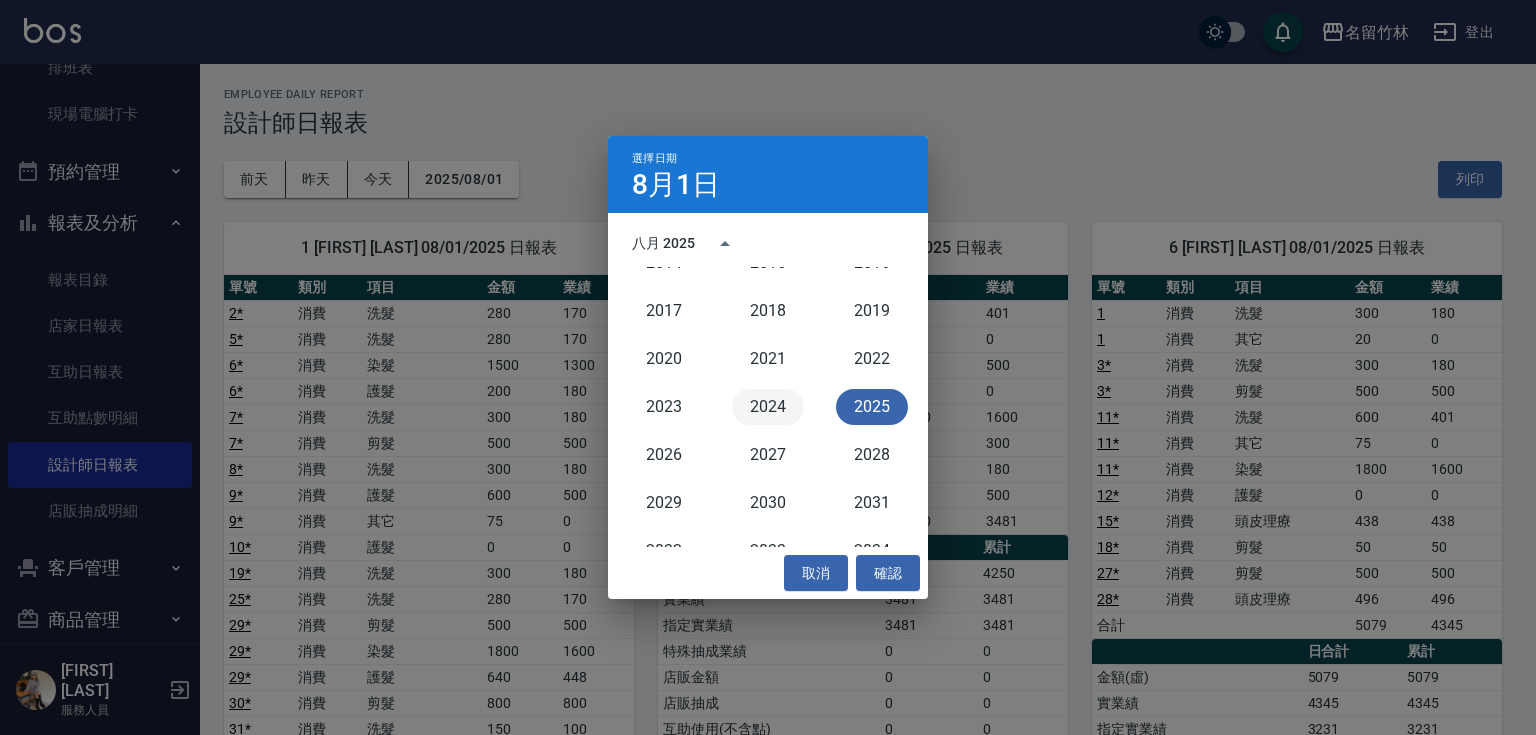 click on "2024" at bounding box center (768, 407) 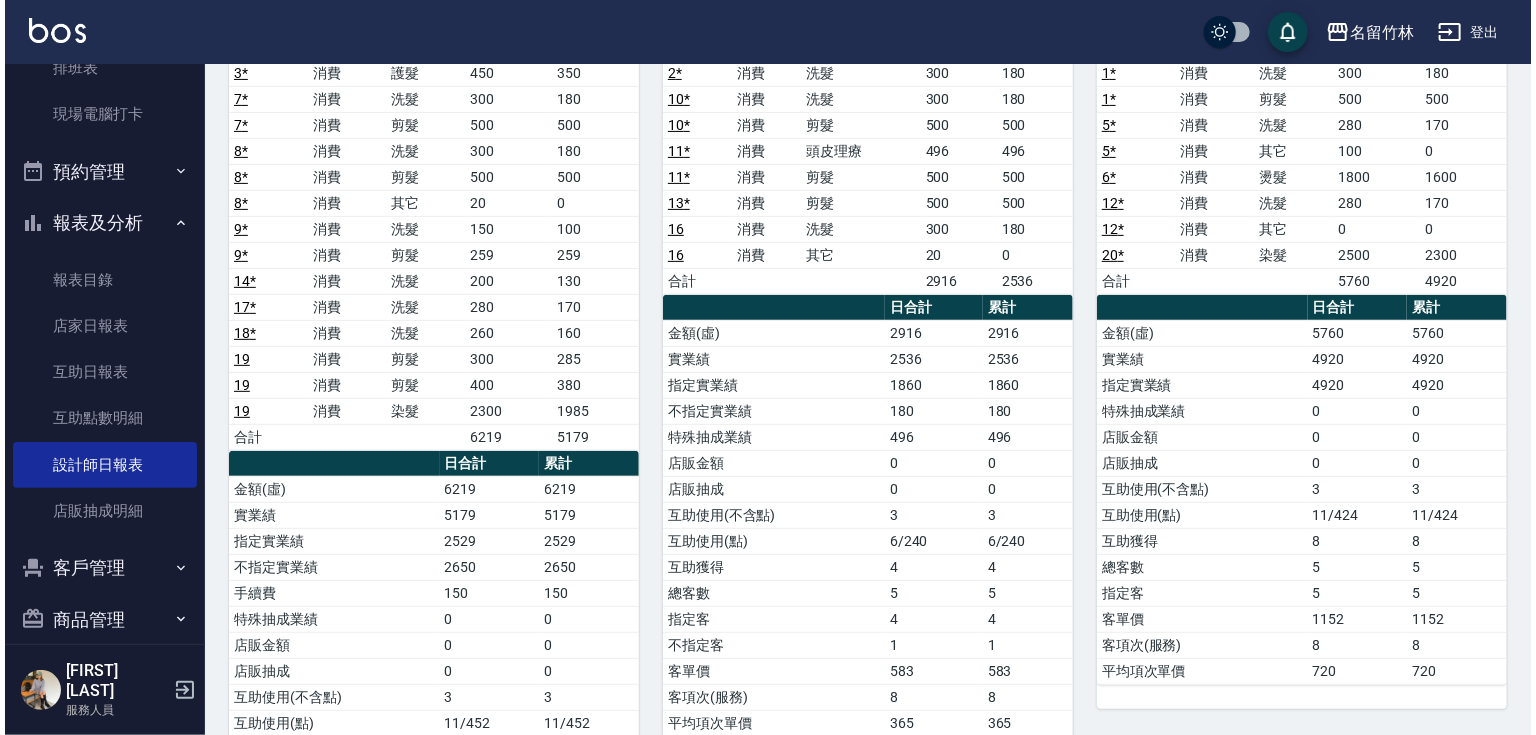 scroll, scrollTop: 80, scrollLeft: 0, axis: vertical 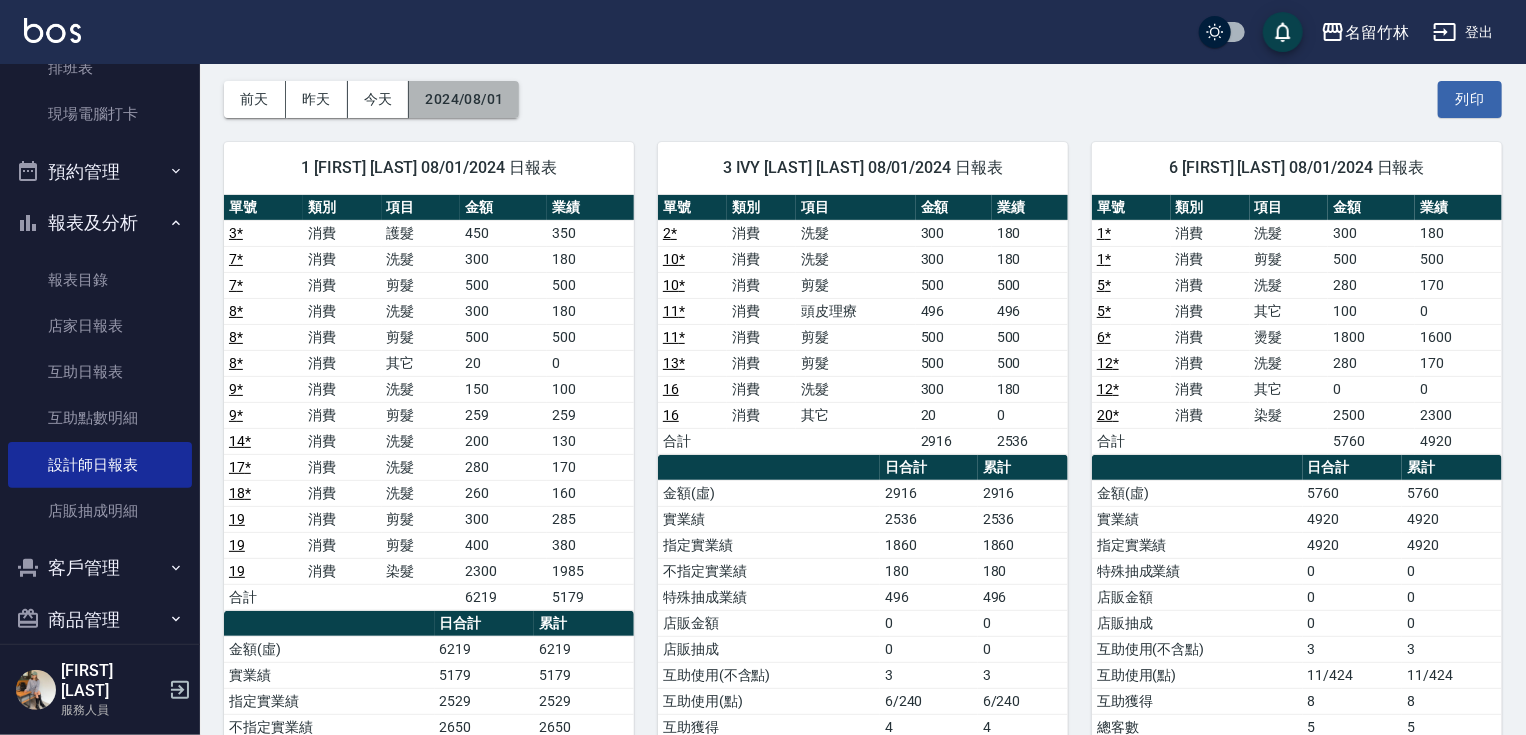 click on "2024/08/01" at bounding box center (464, 99) 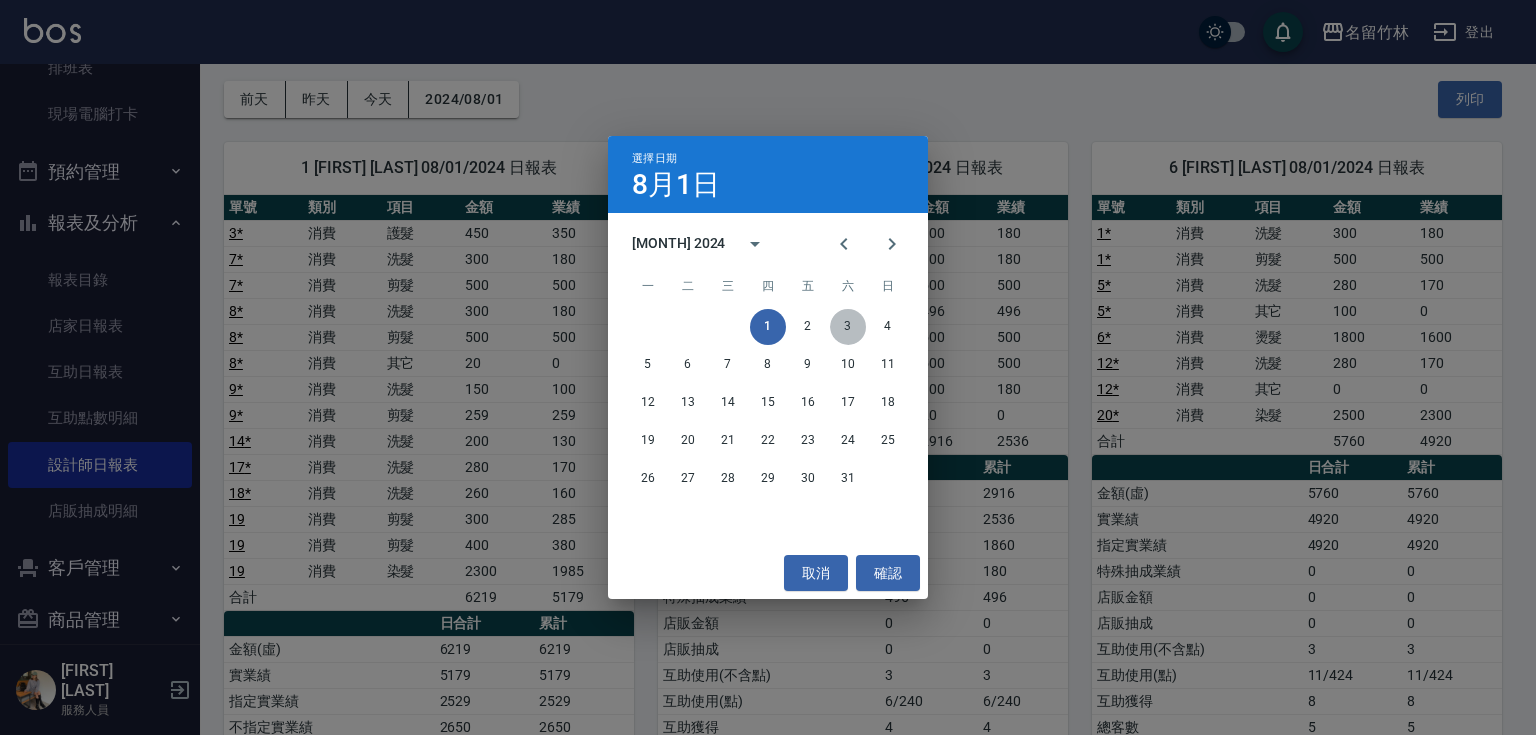 click on "3" at bounding box center (848, 327) 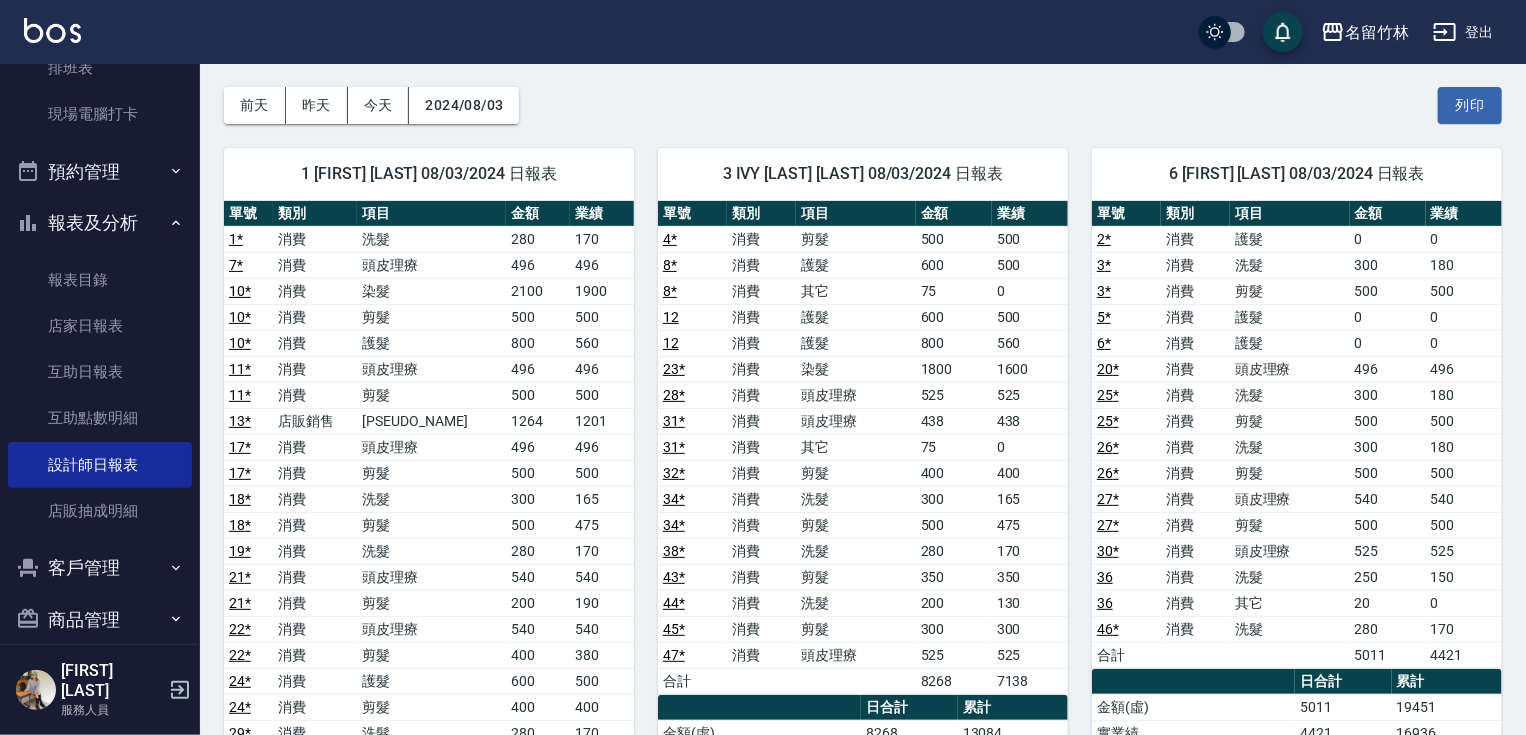 scroll, scrollTop: 80, scrollLeft: 0, axis: vertical 